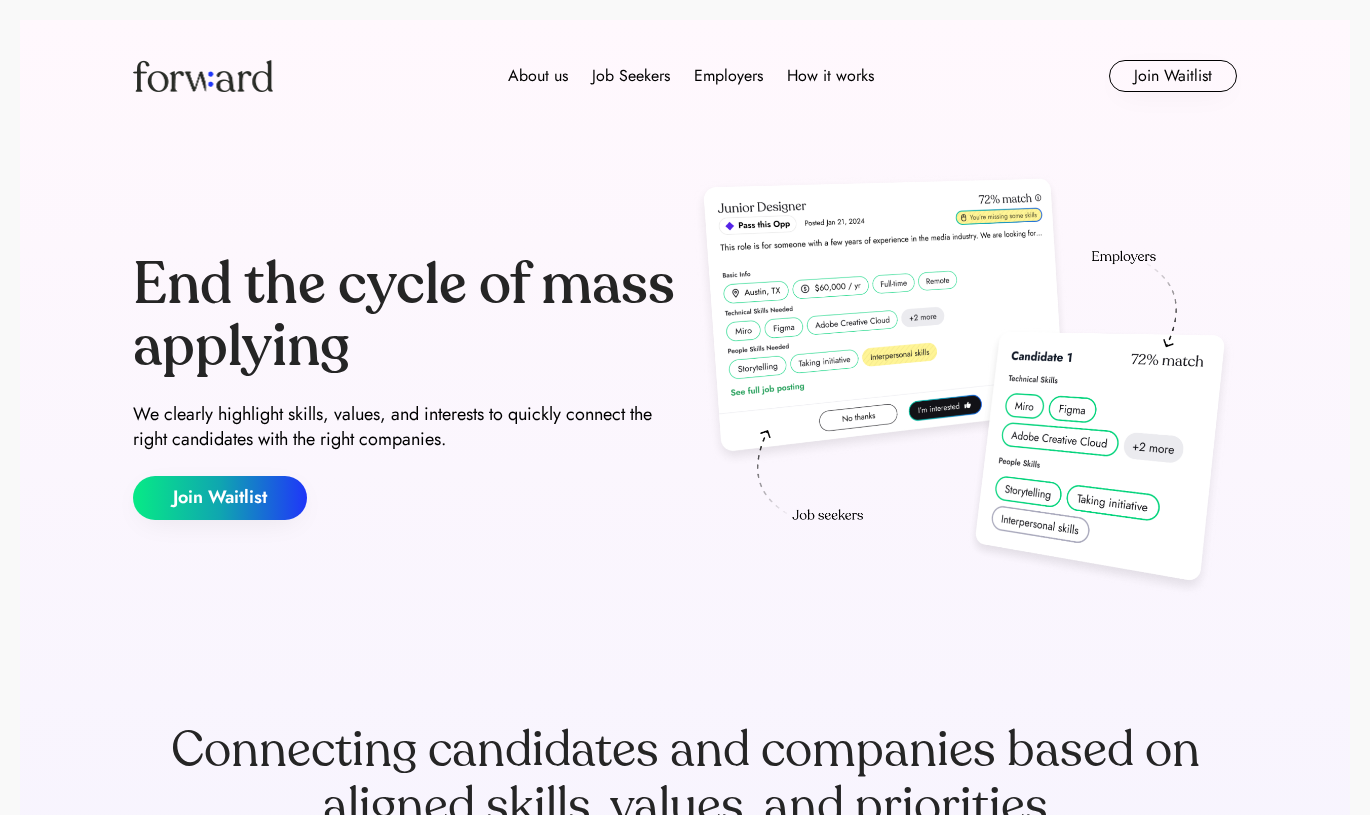 scroll, scrollTop: 0, scrollLeft: 0, axis: both 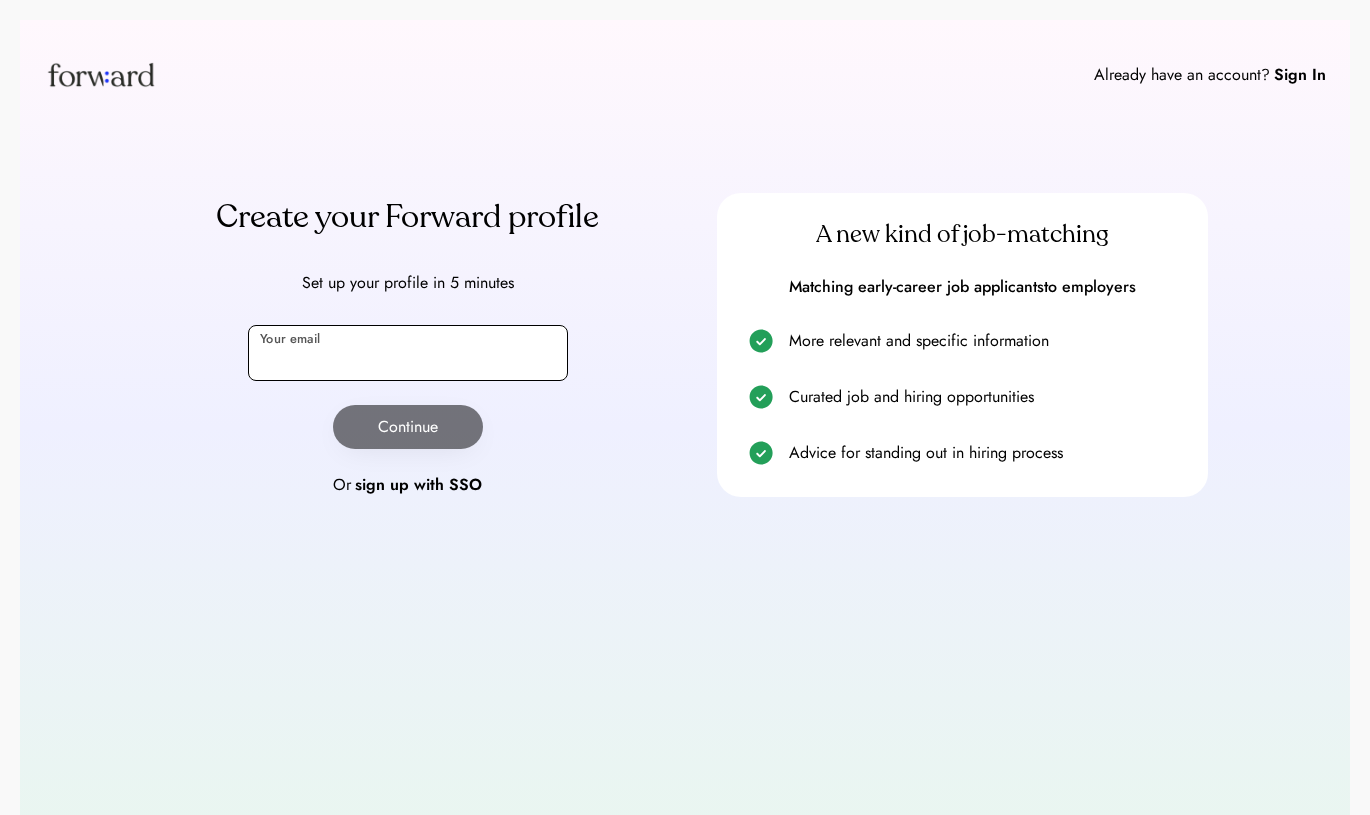 click at bounding box center [408, 353] 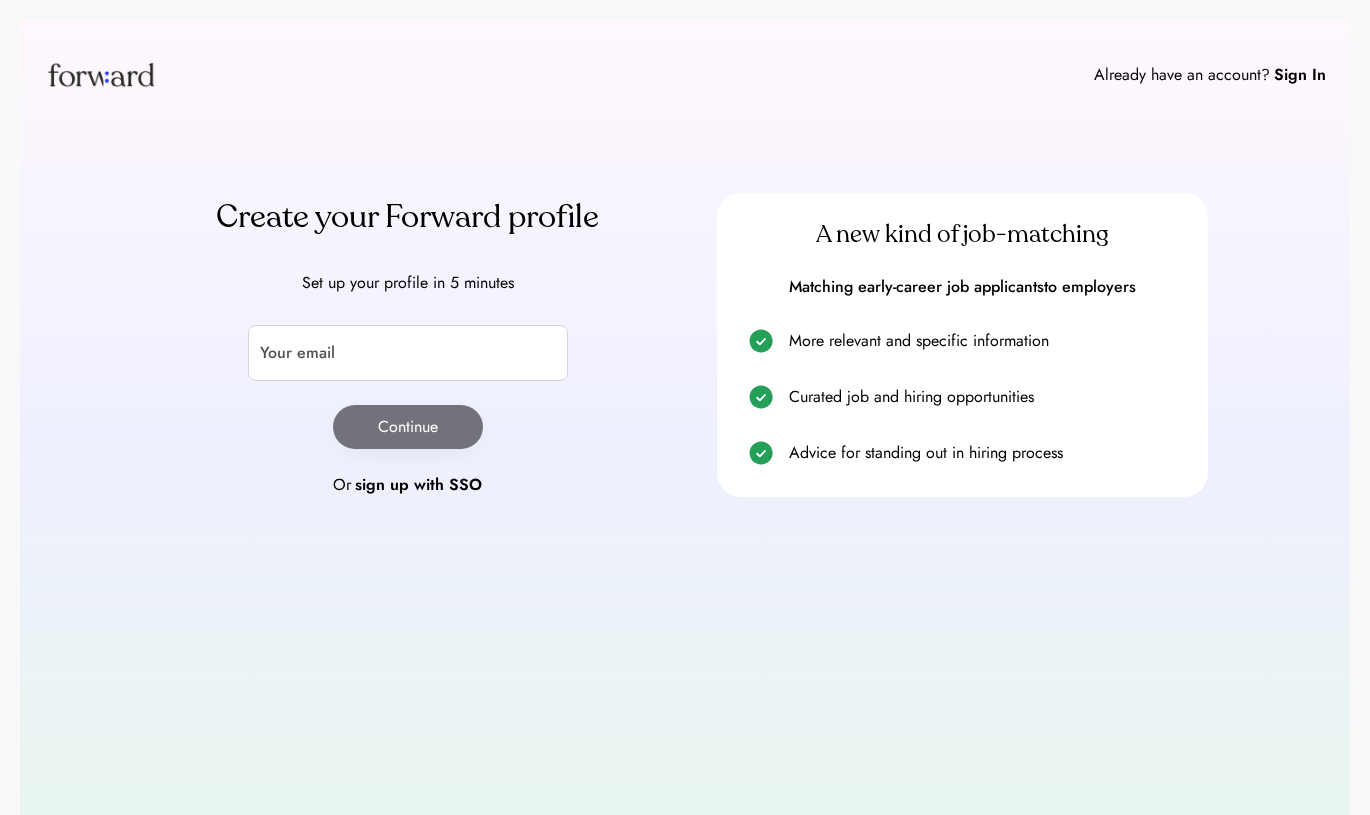 click on "Already have an account? Sign In Create your Forward profile Set up your profile in 5 minutes Your email Continue Or sign up with SSO A new kind of job-matching Matching early-career job applicantsto employers More relevant and specific information Curated job and hiring opportunities  Advice for standing out in hiring process" at bounding box center (685, 427) 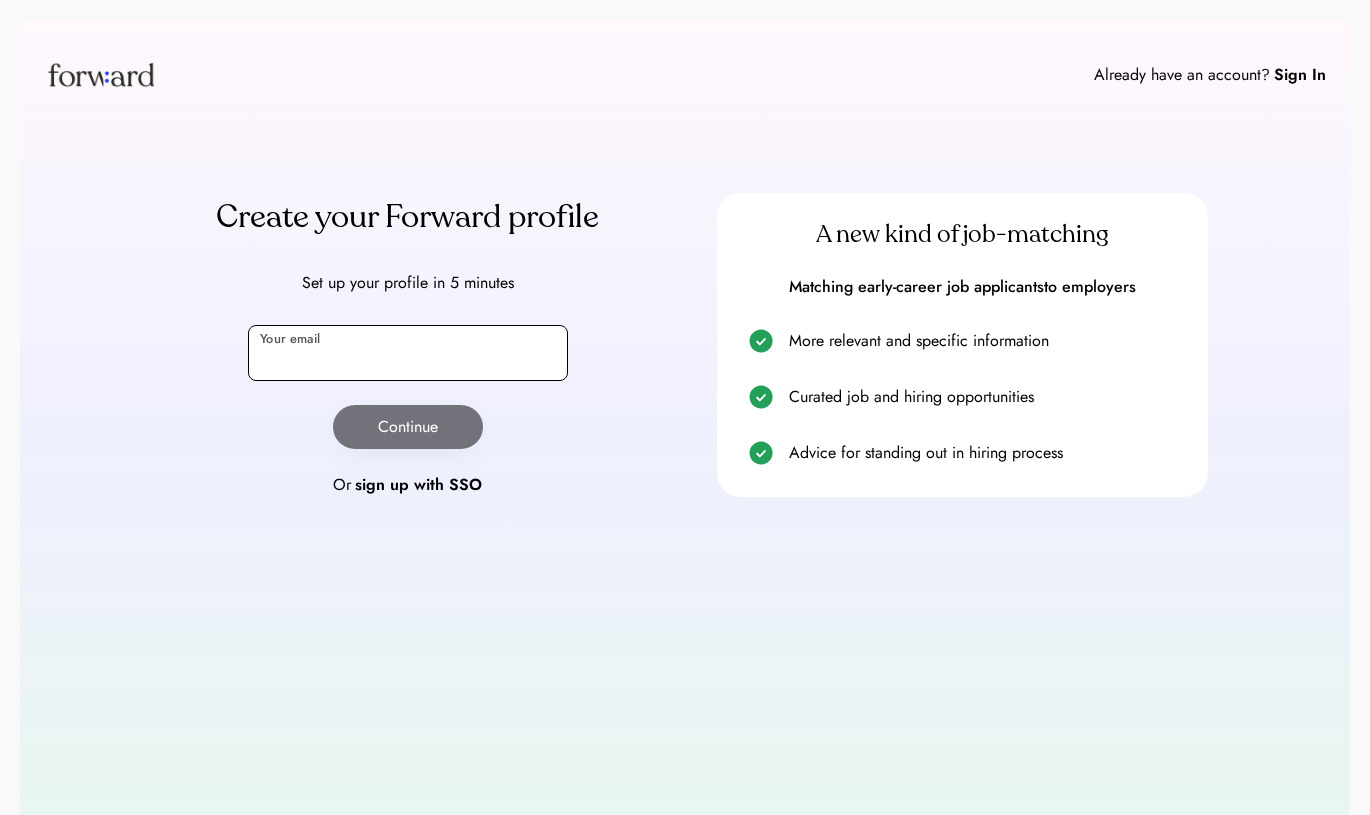 click at bounding box center (408, 353) 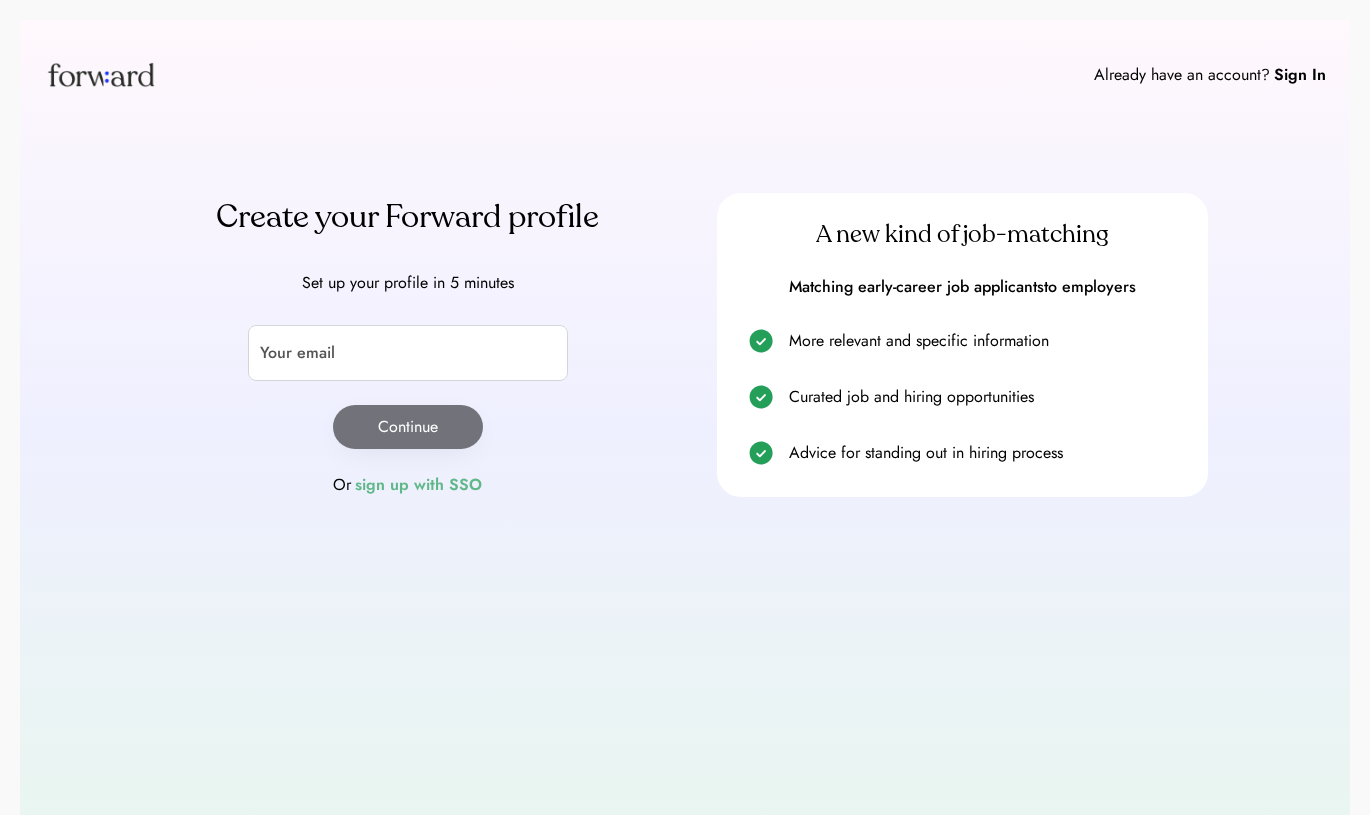 click on "sign up with SSO" at bounding box center [418, 485] 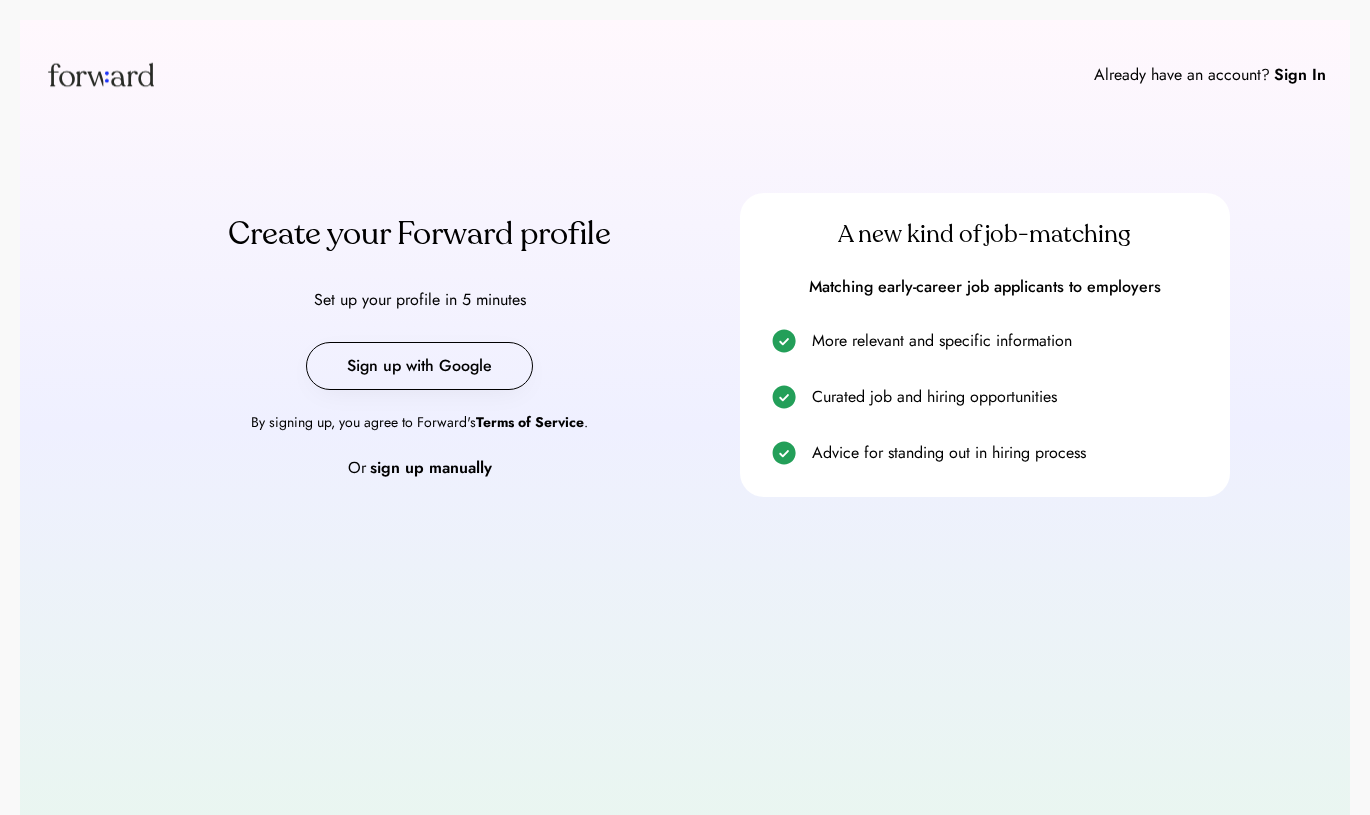 scroll, scrollTop: 0, scrollLeft: 0, axis: both 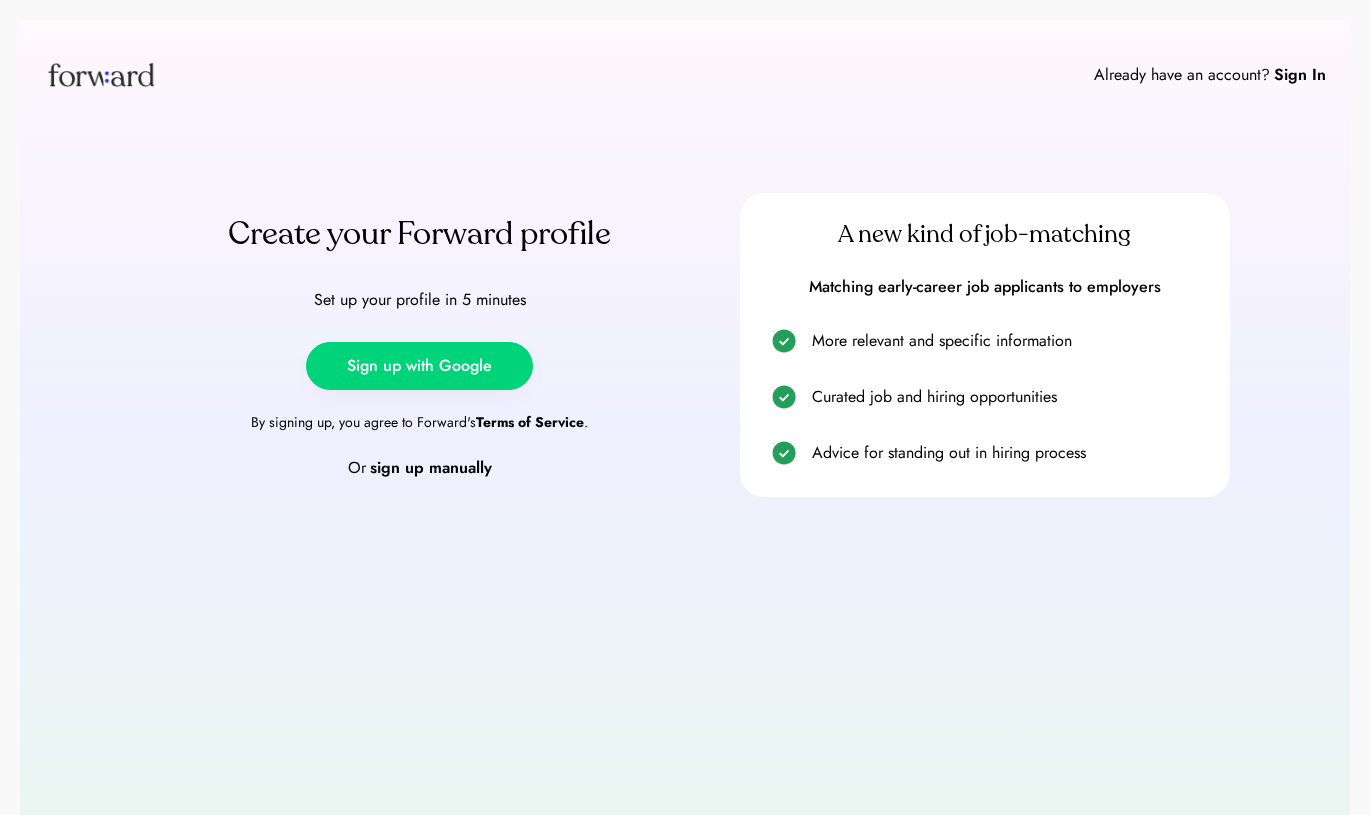 click on "Sign up with Google" at bounding box center (419, 366) 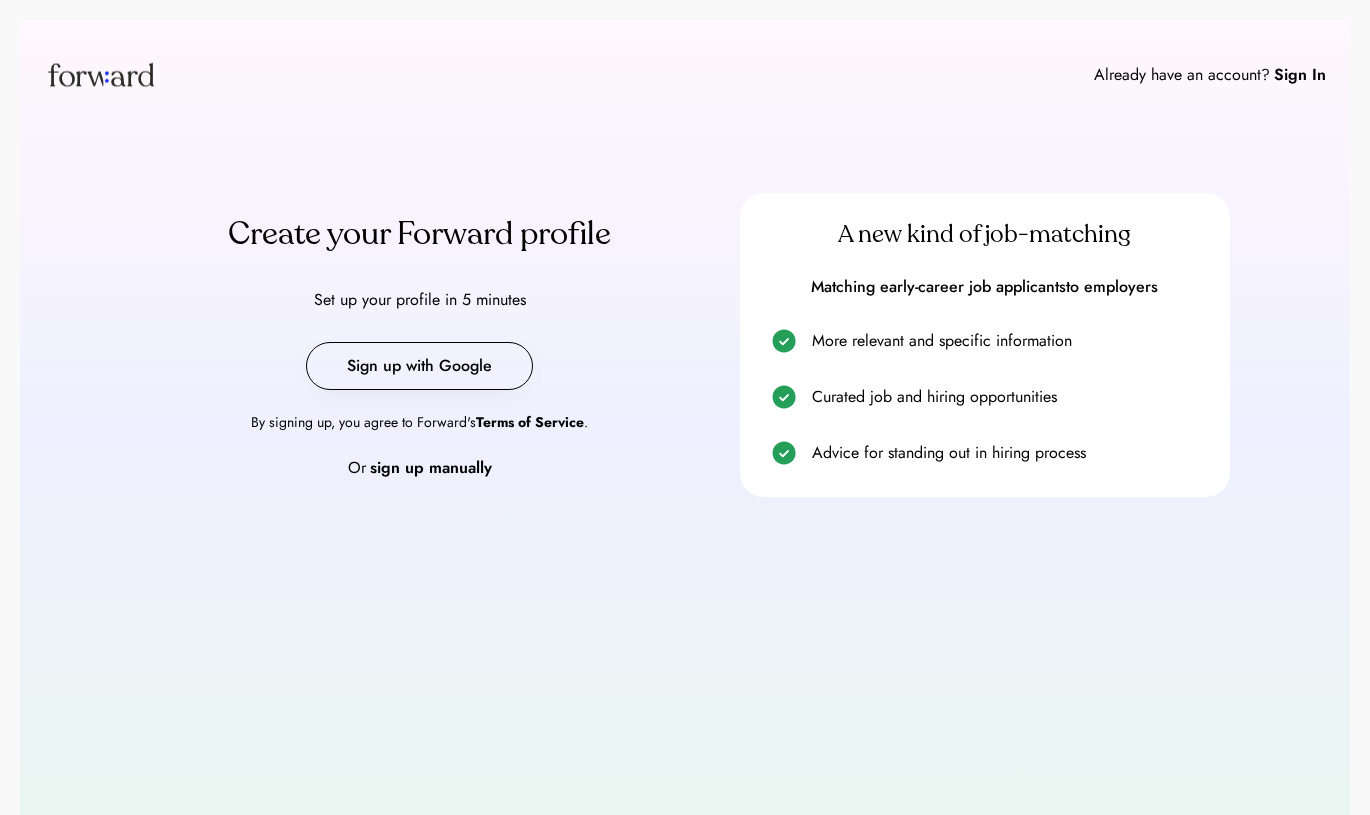 scroll, scrollTop: 0, scrollLeft: 0, axis: both 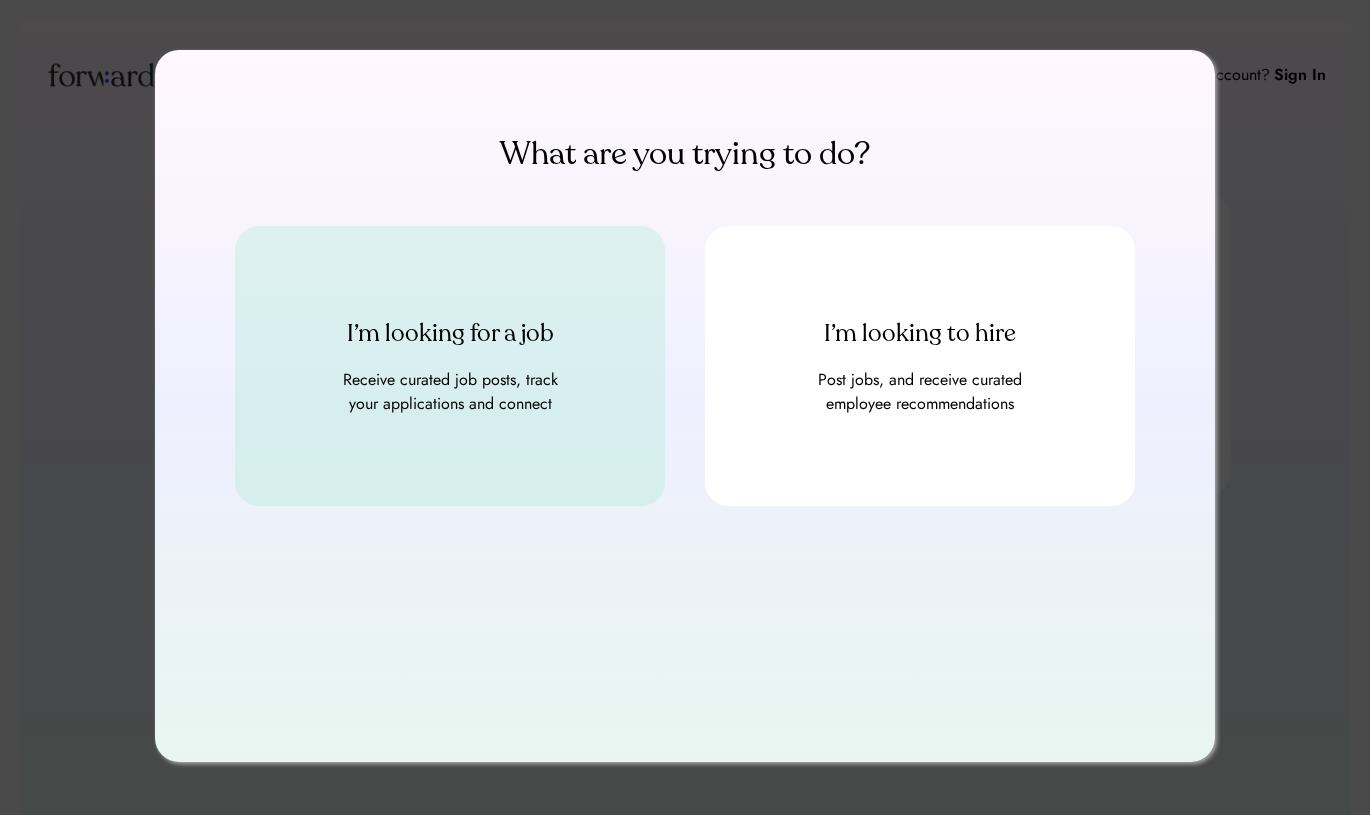 click on "I’m looking for a job Receive curated job posts, track your applications and connect" at bounding box center [450, 366] 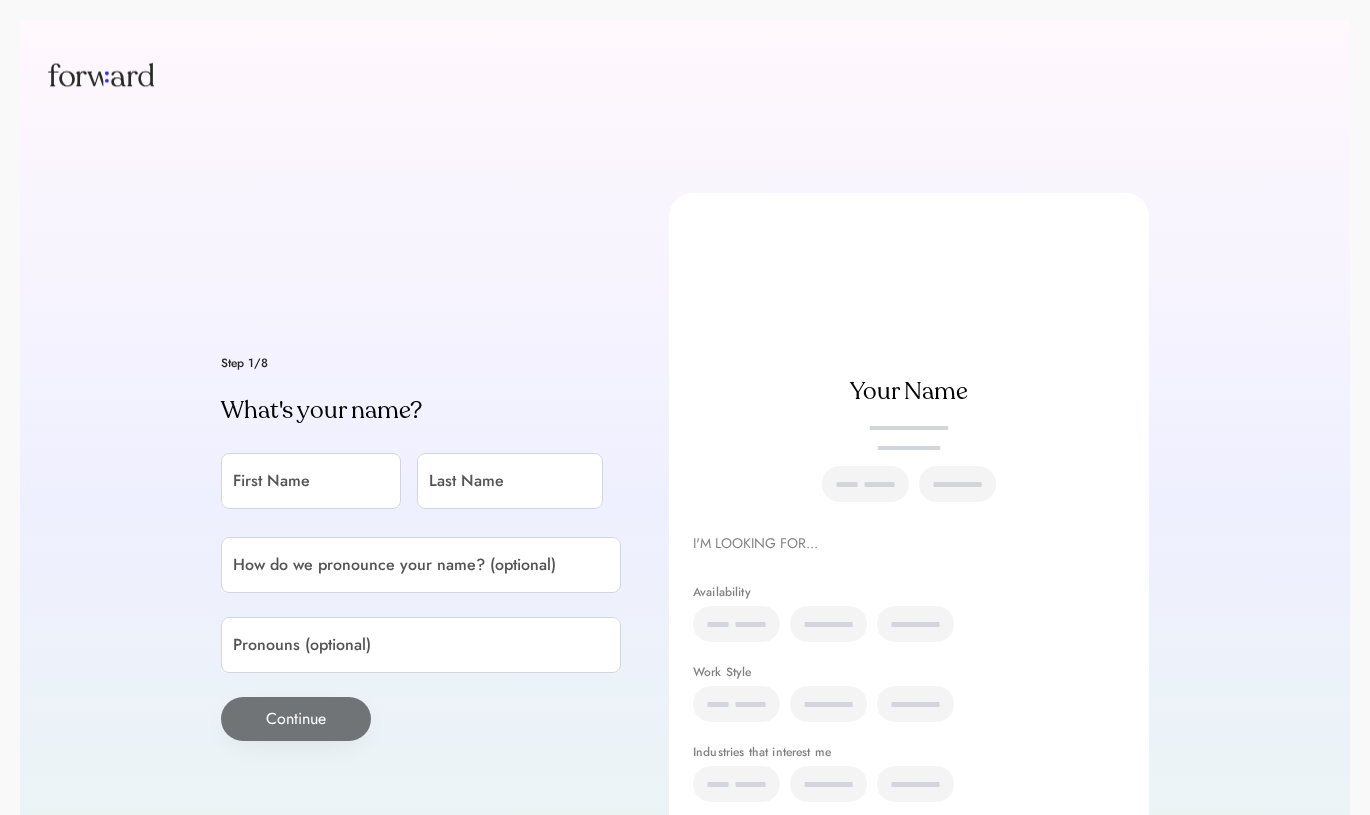 scroll, scrollTop: 0, scrollLeft: 0, axis: both 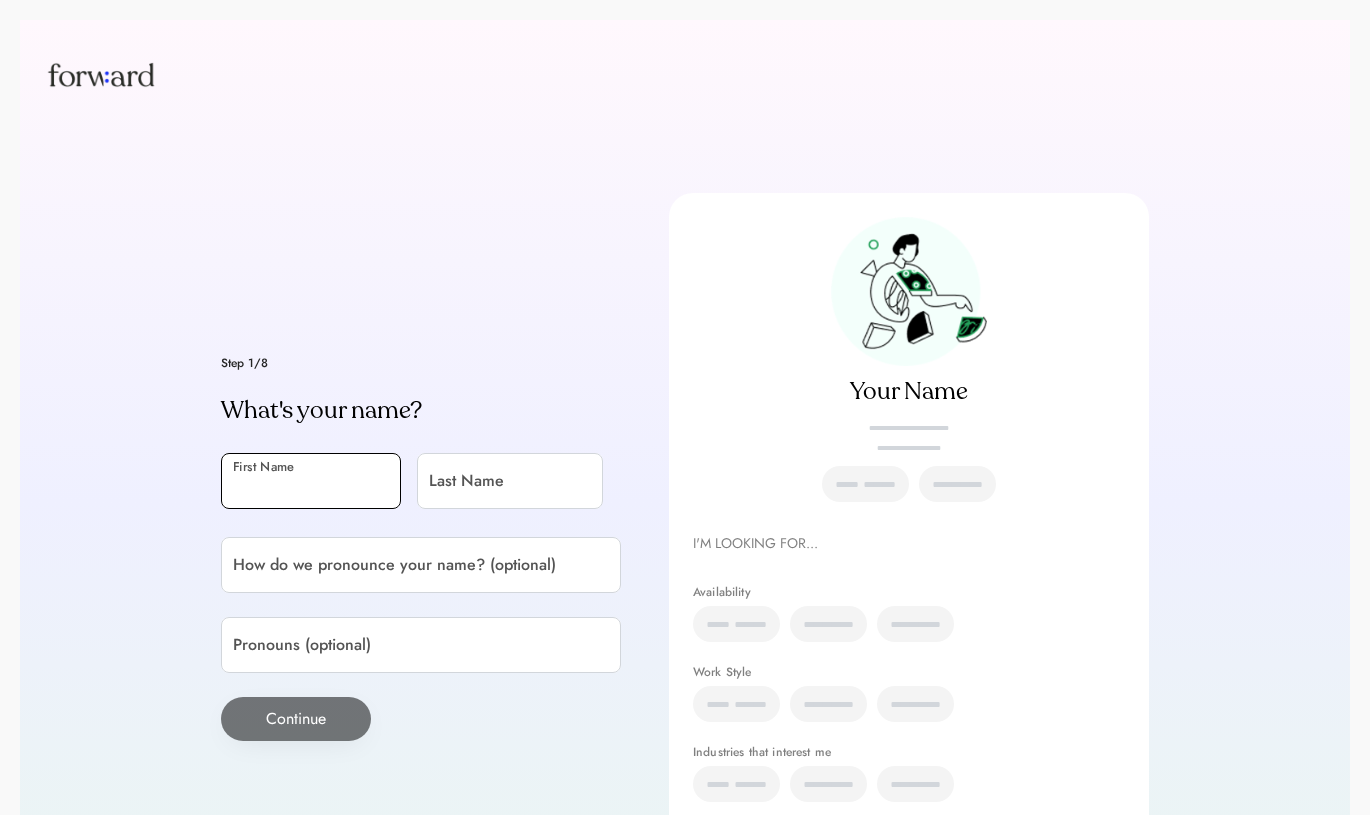 click at bounding box center (311, 481) 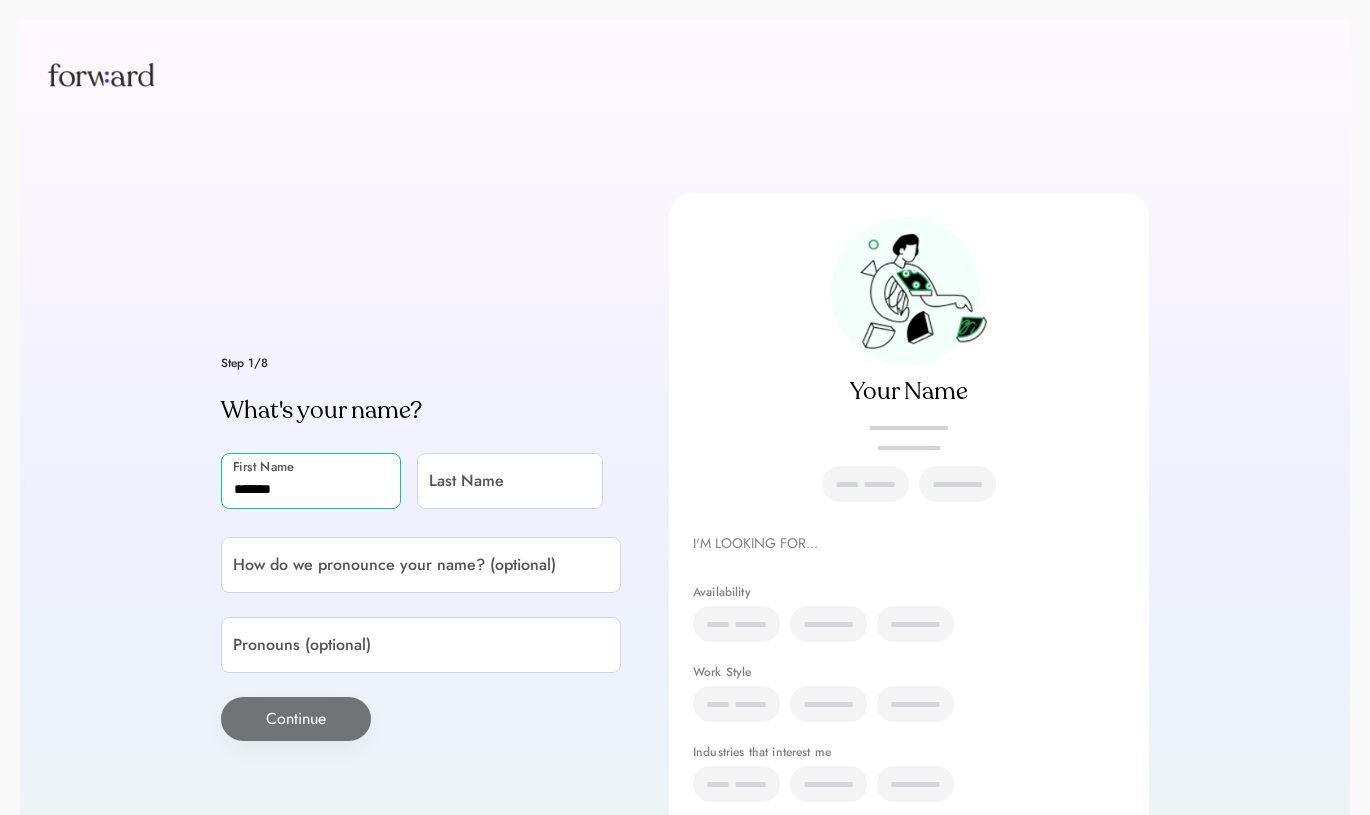 type on "*******" 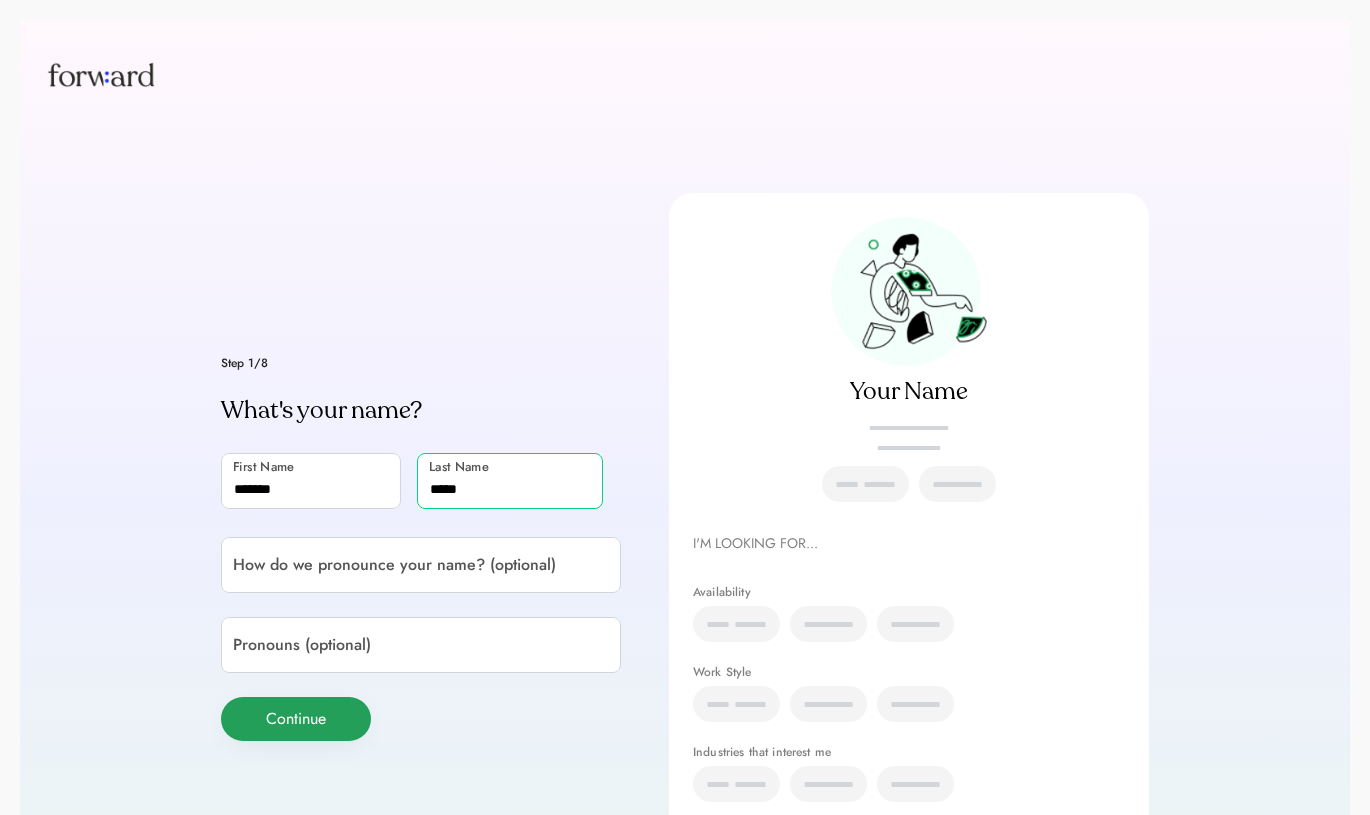 type on "*****" 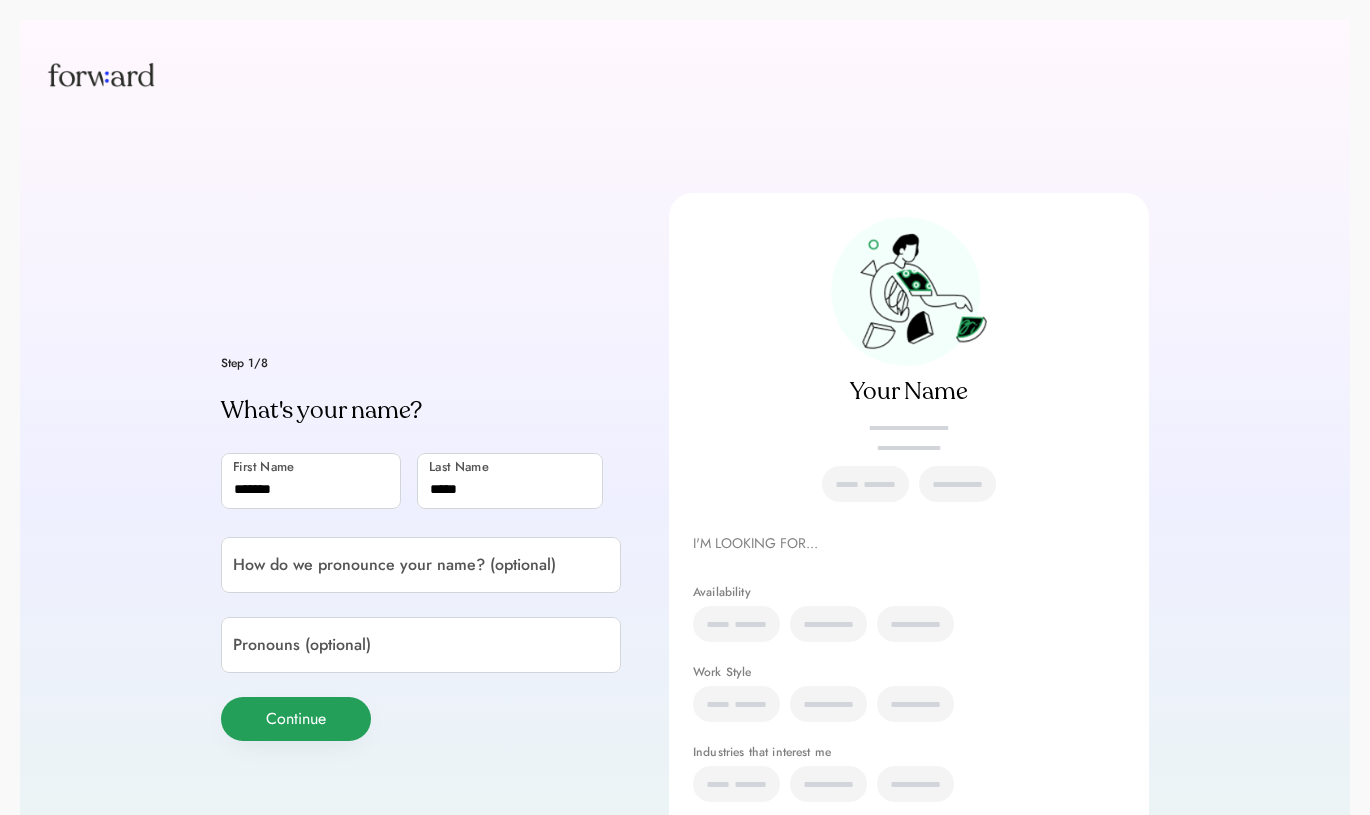 click on "Continue" at bounding box center [296, 719] 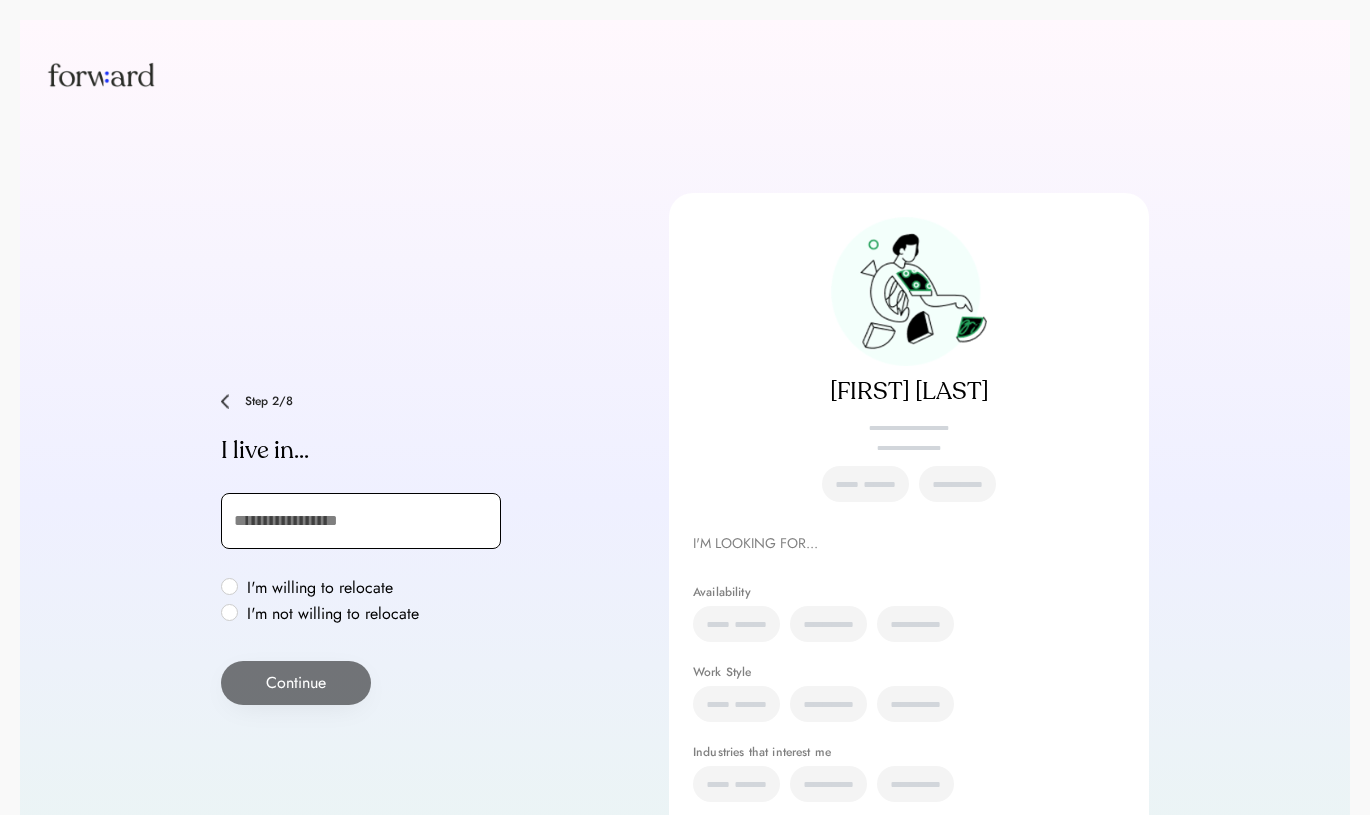 click at bounding box center [361, 521] 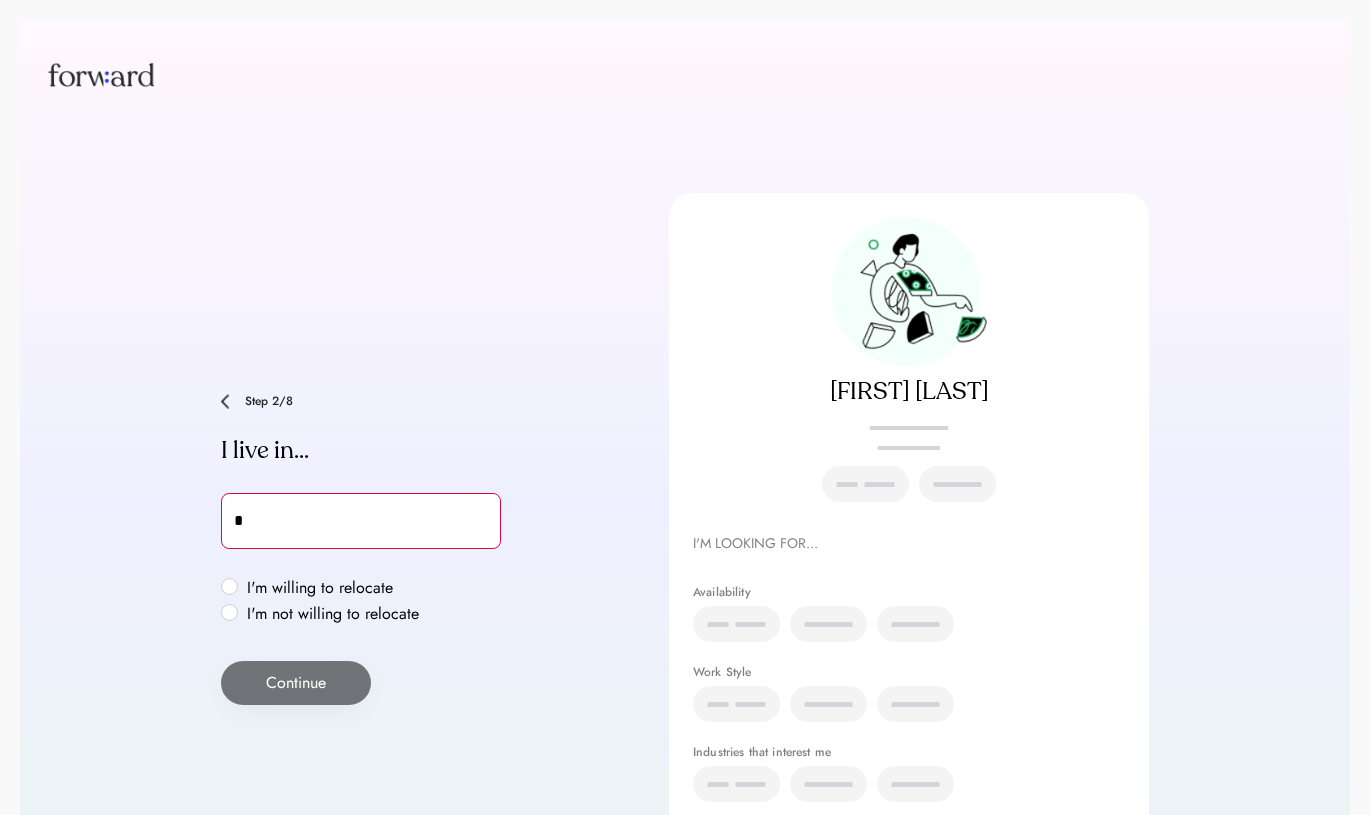 type on "**" 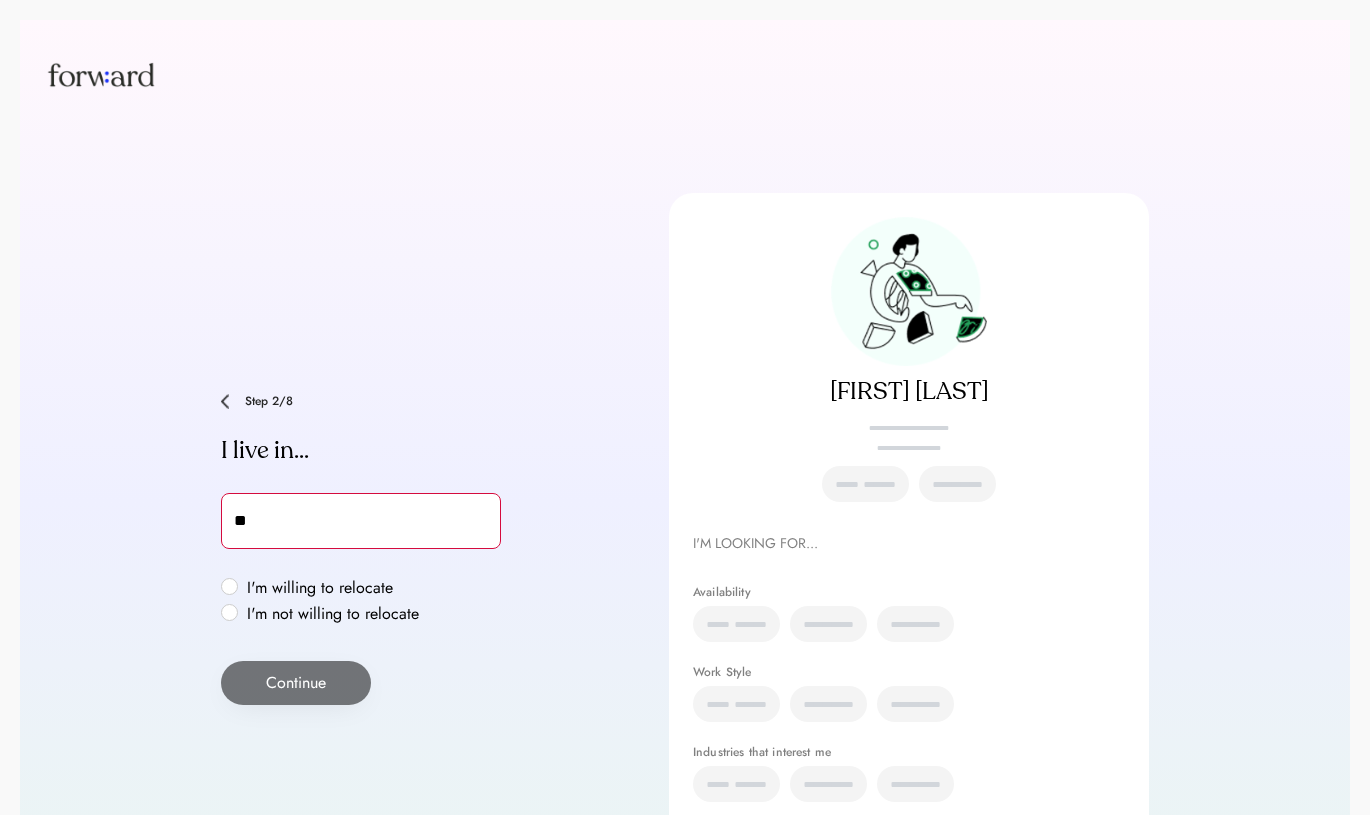type on "**********" 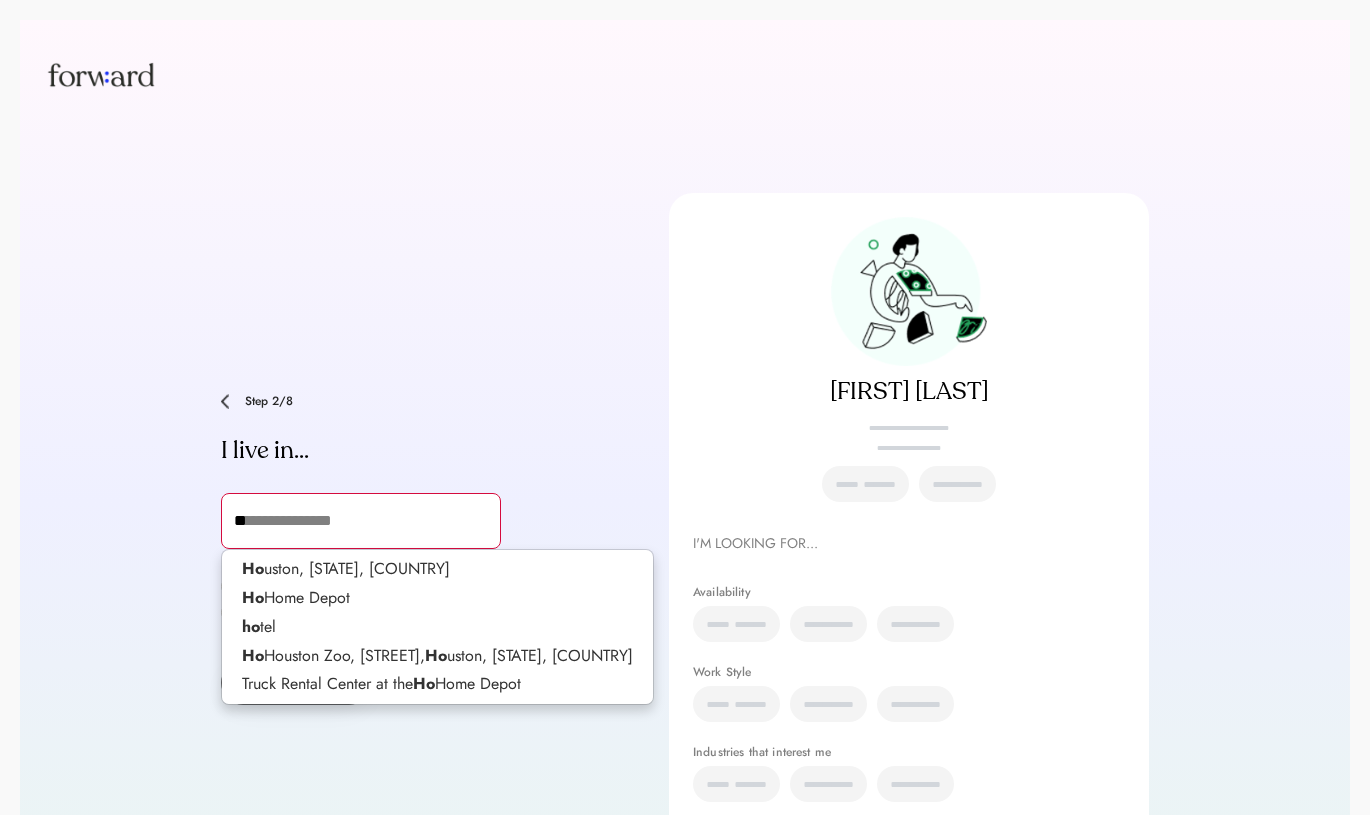 type on "***" 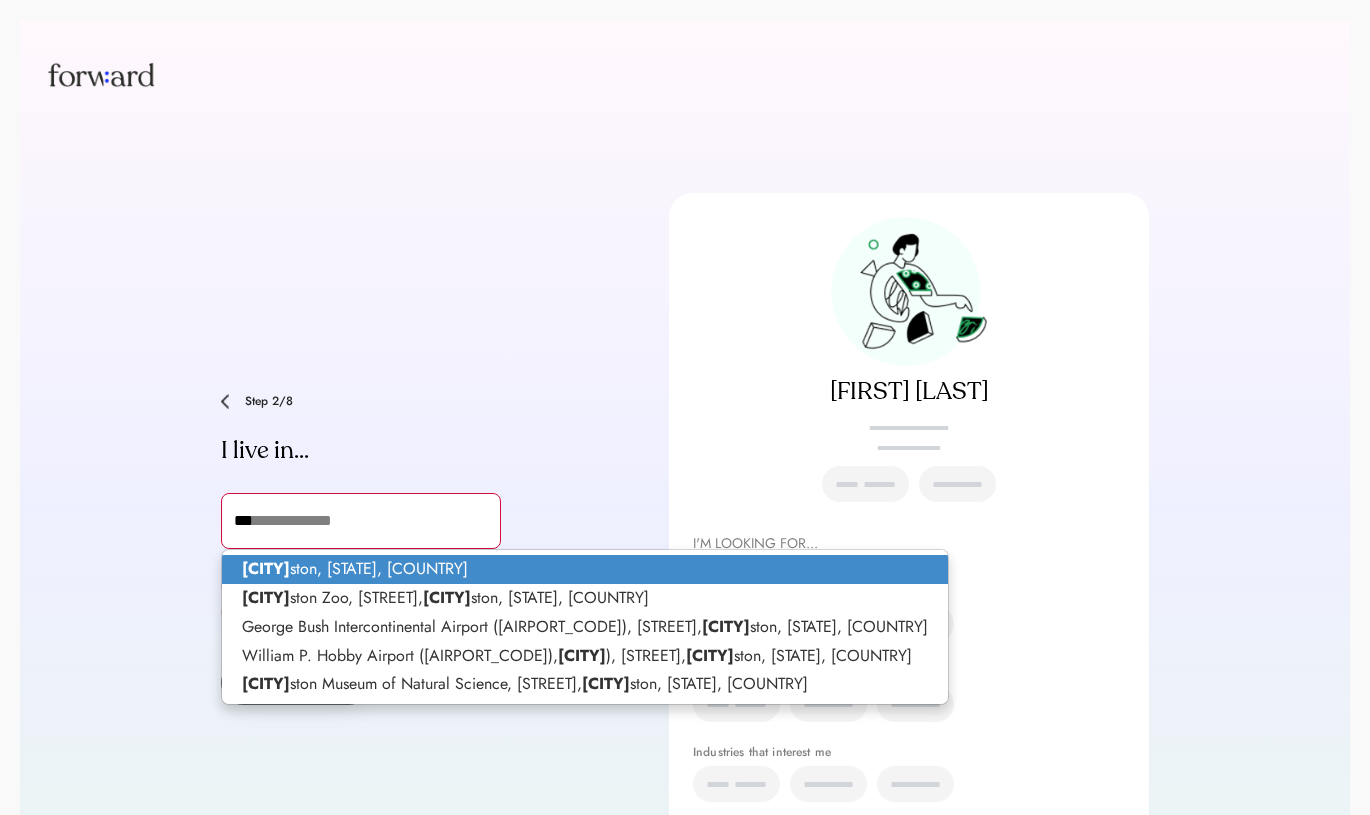 click on "Hou ston, [STATE], [COUNTRY]" at bounding box center (585, 569) 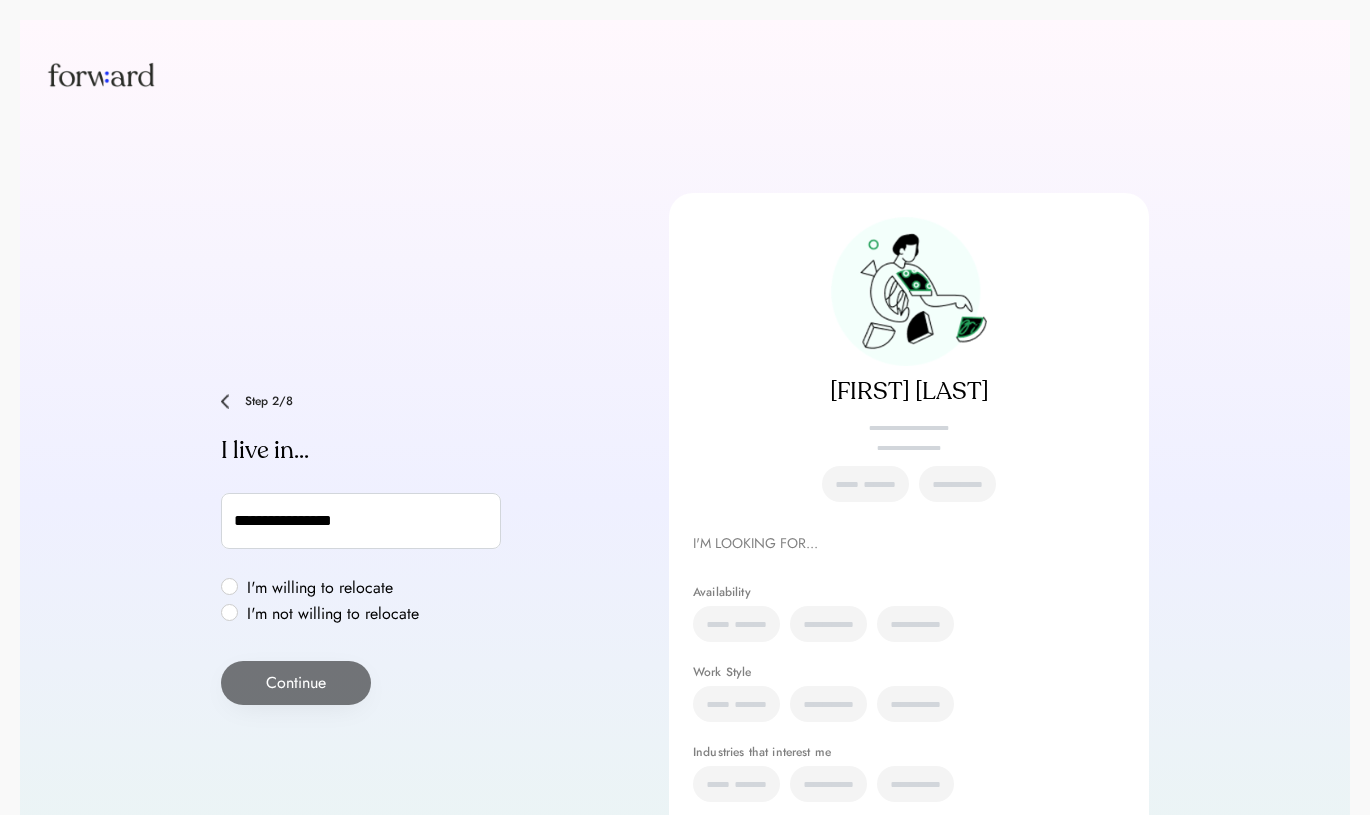 click on "I'm willing to relocate" at bounding box center [333, 588] 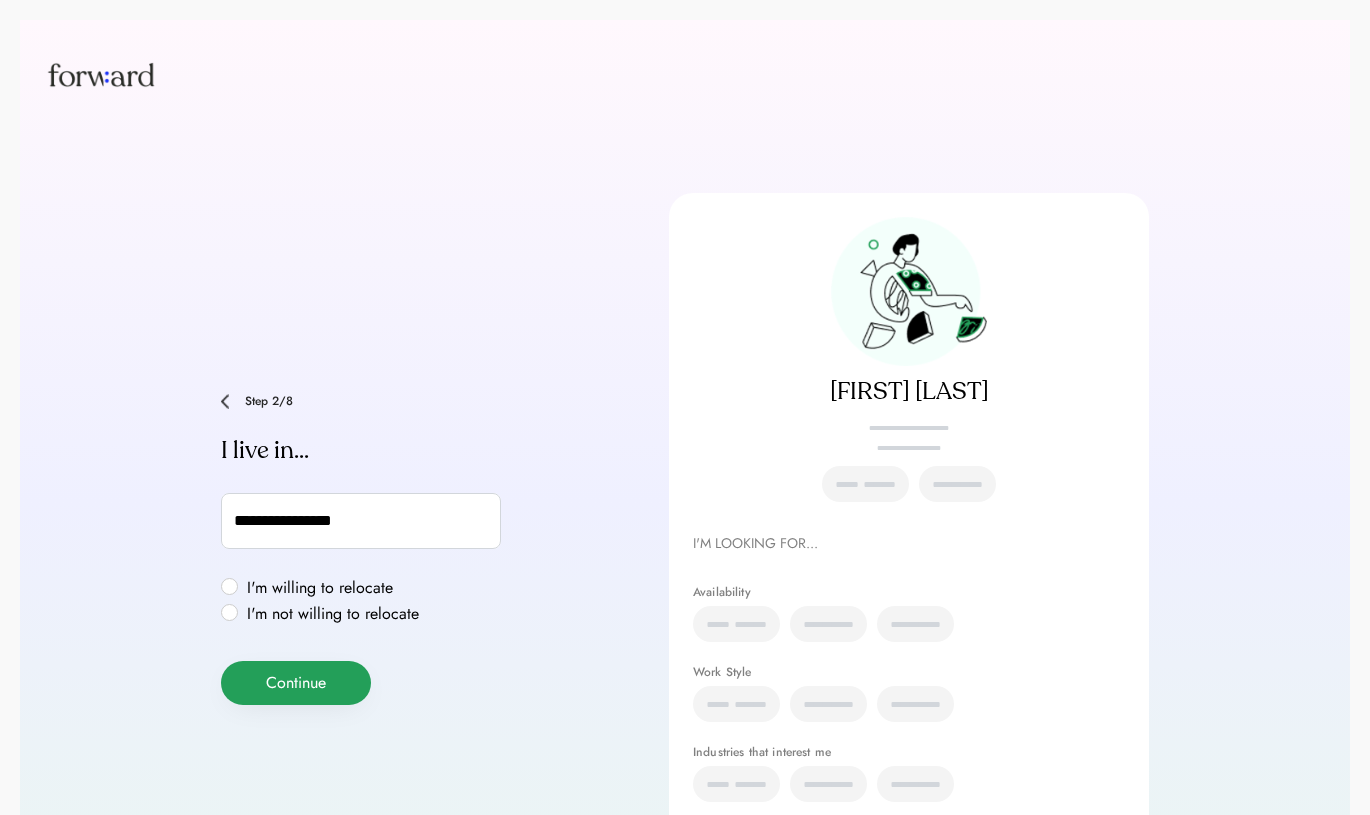 click on "Continue" at bounding box center (296, 683) 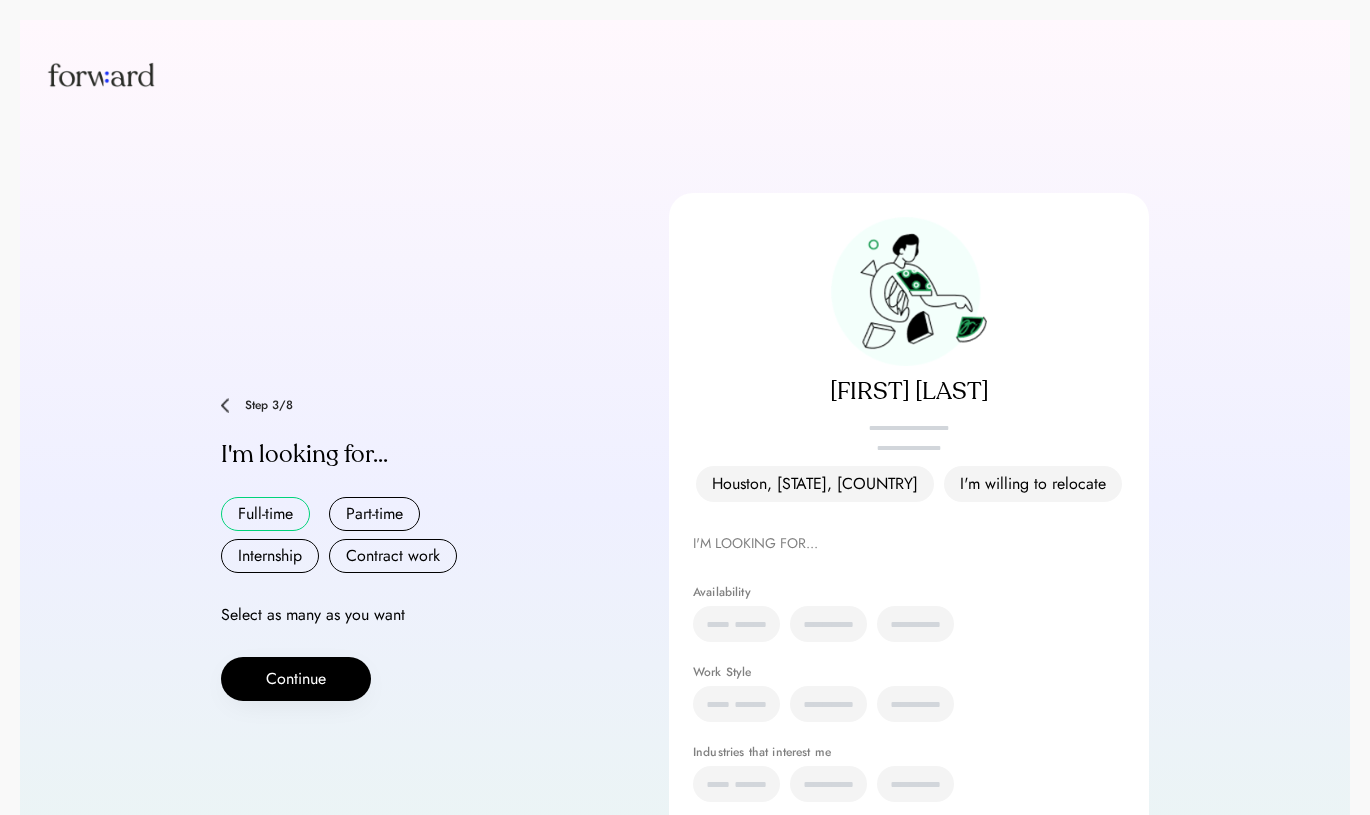 click on "Full-time" at bounding box center (265, 514) 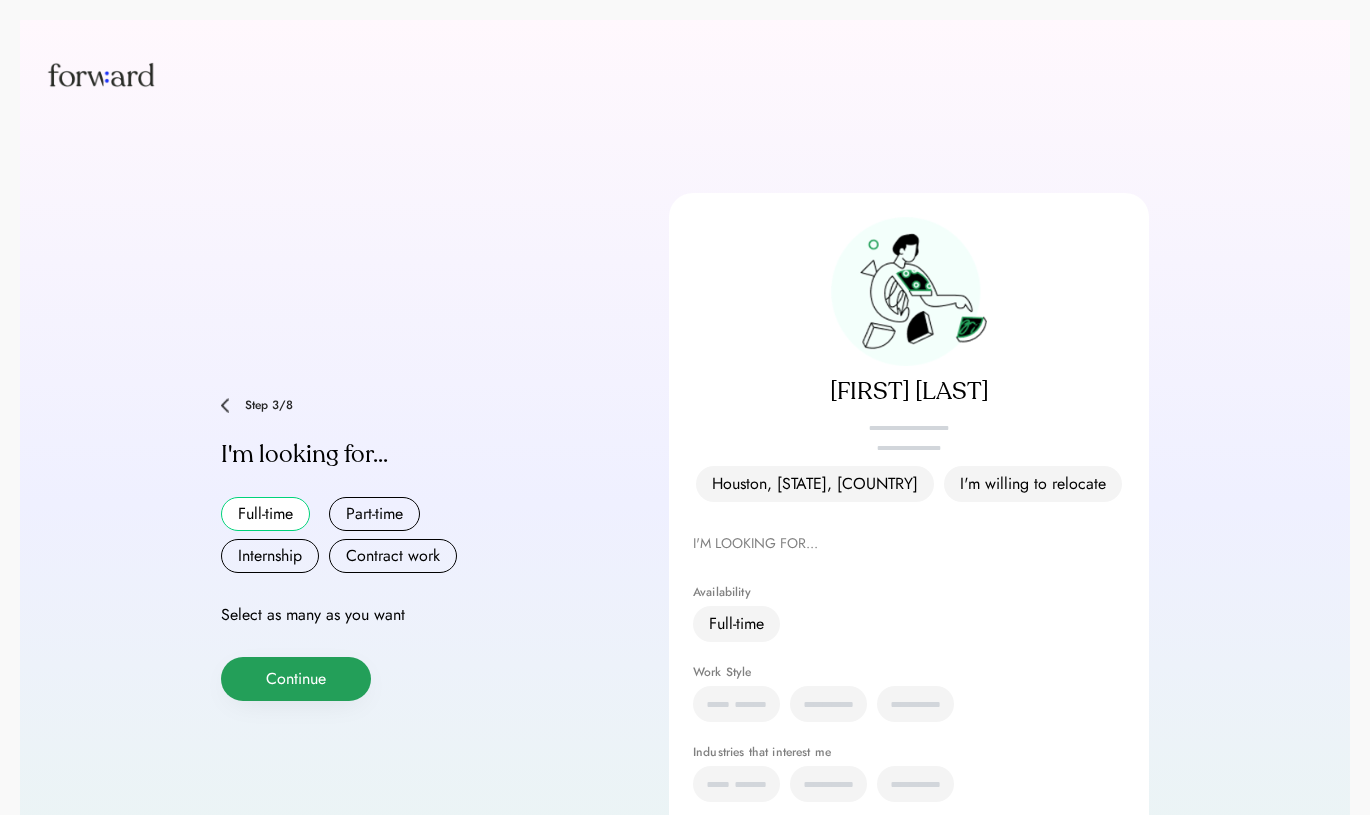 click on "Continue" at bounding box center (296, 679) 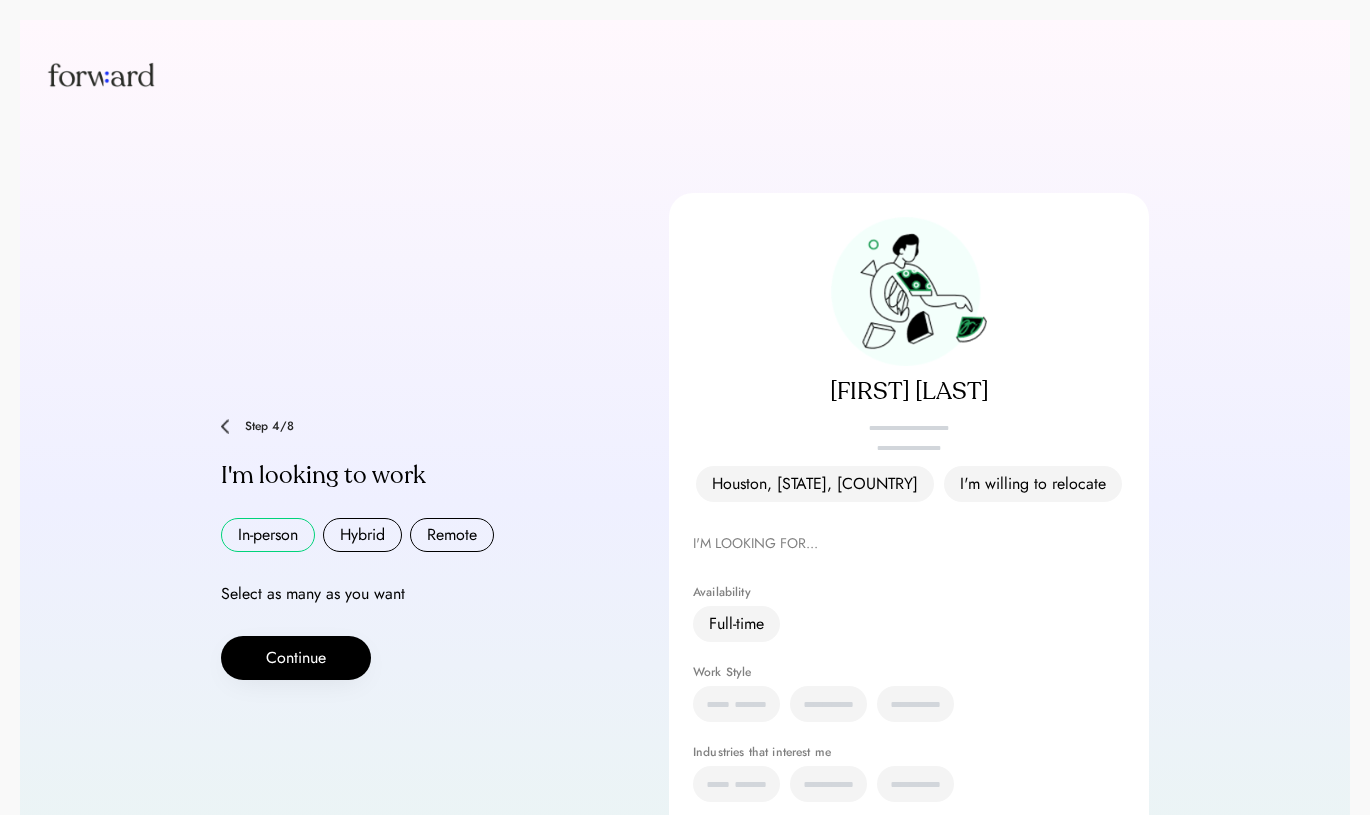 click on "In-person" at bounding box center [268, 535] 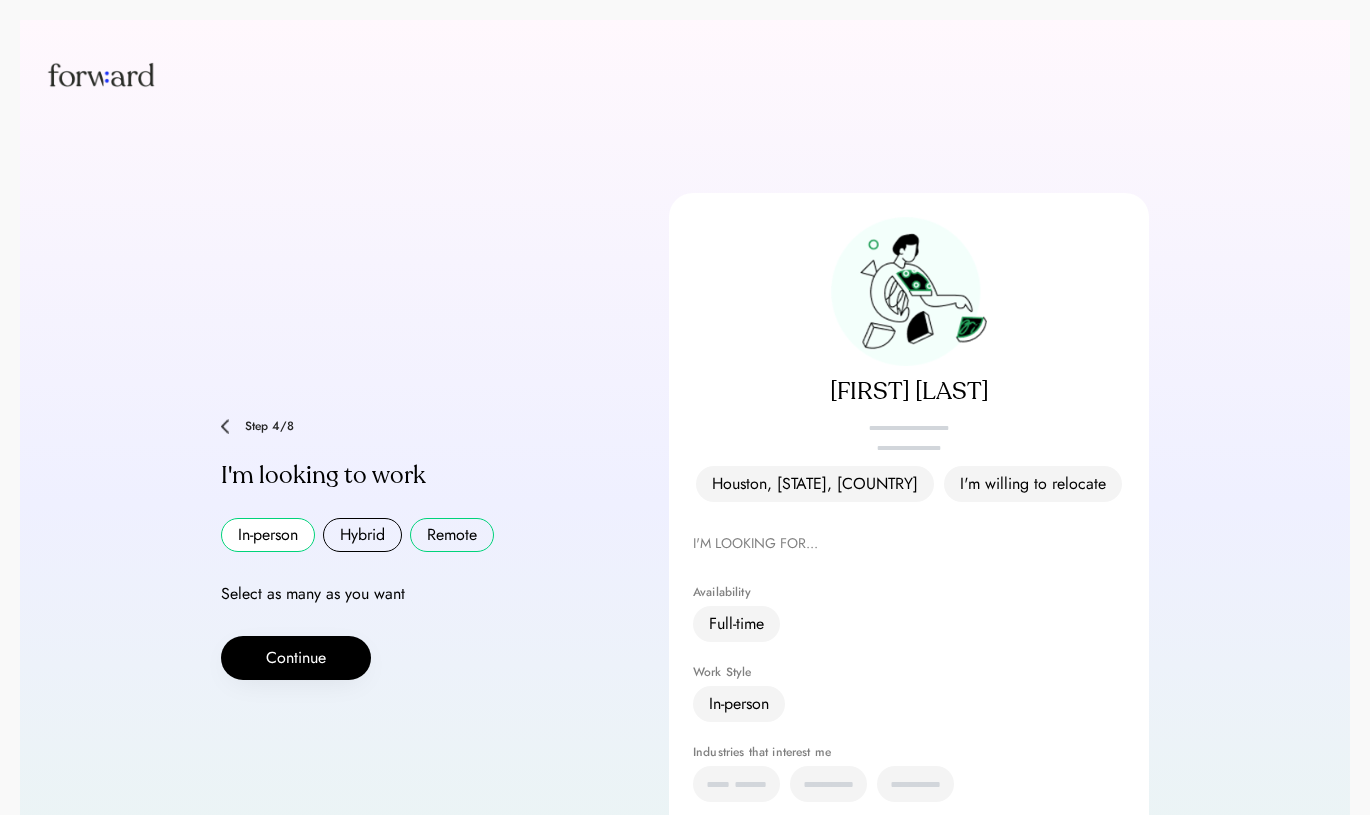 click on "Remote" at bounding box center (452, 535) 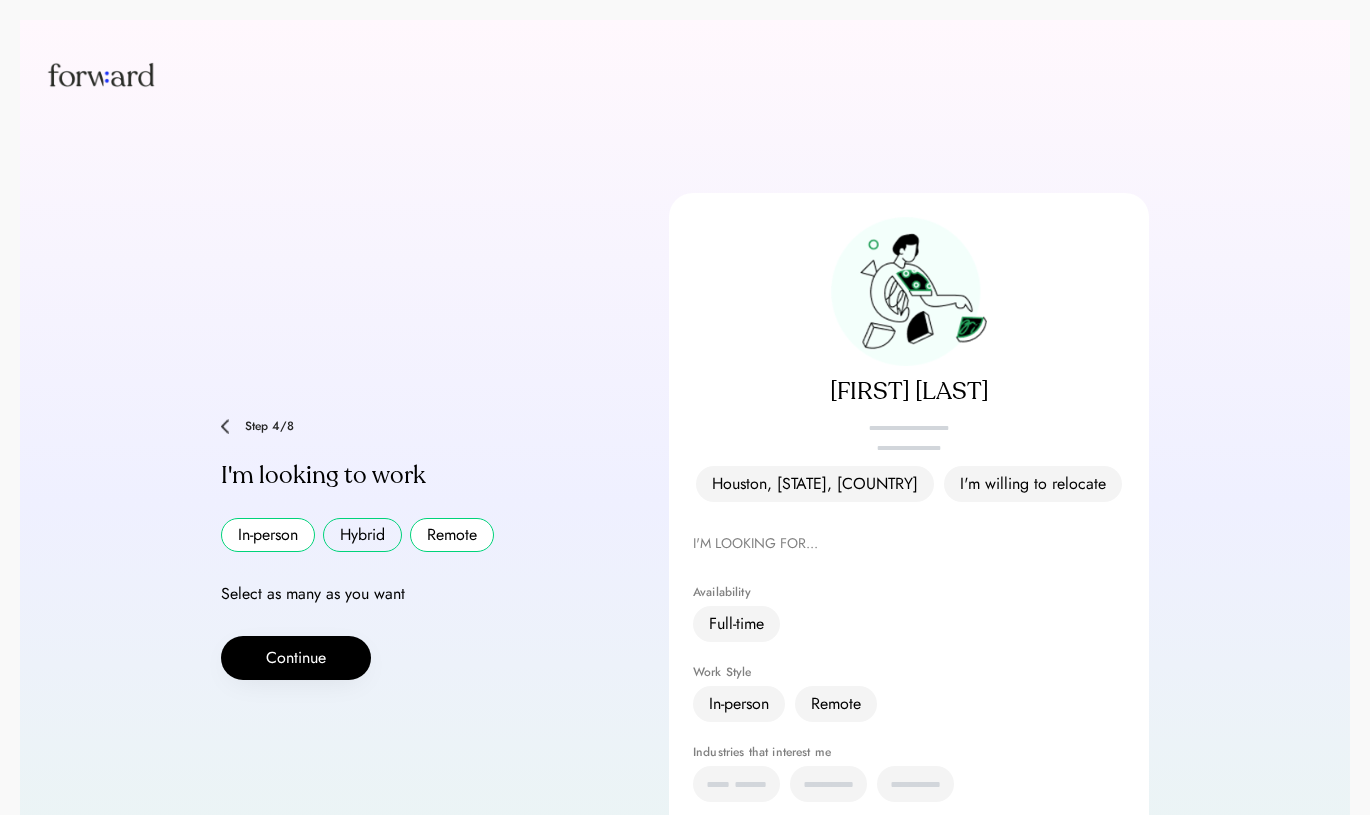 click on "Hybrid" at bounding box center [362, 535] 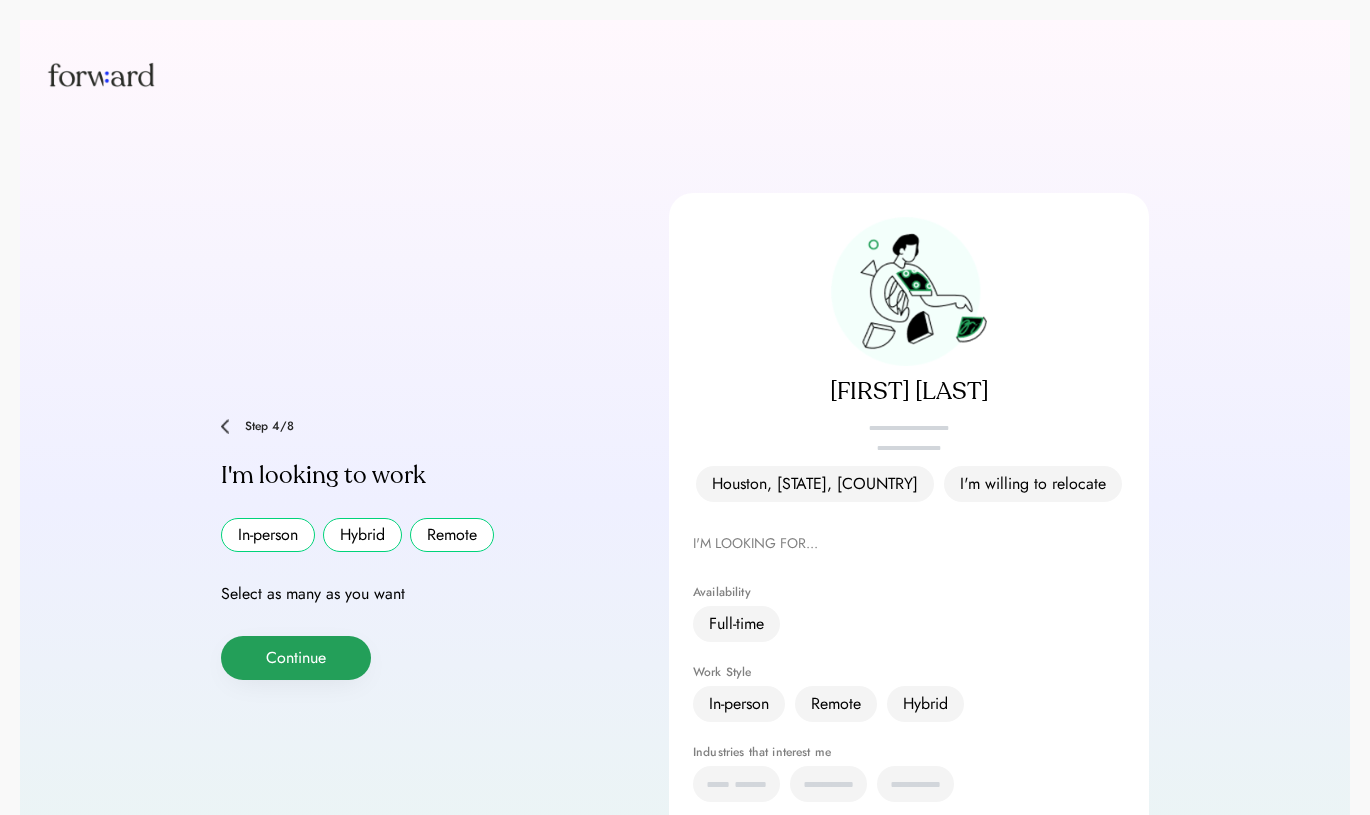 click on "Continue" at bounding box center (296, 658) 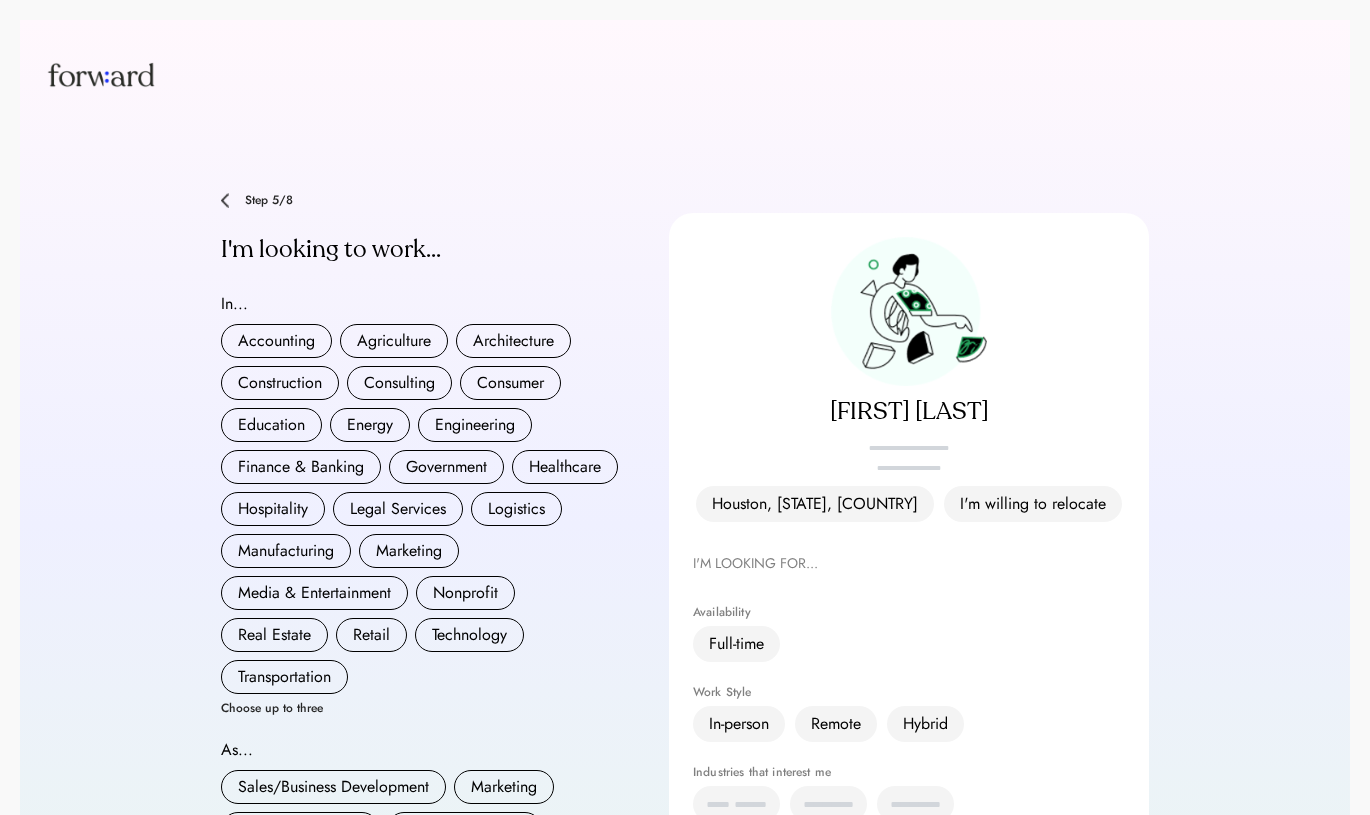 click on "Accounting Agriculture Architecture Construction Consulting Consumer Education Energy Engineering Finance & Banking Government Healthcare Hospitality Legal Services Logistics Manufacturing Marketing Media & Entertainment Nonprofit Real Estate Retail Technology Transportation" at bounding box center (421, 509) 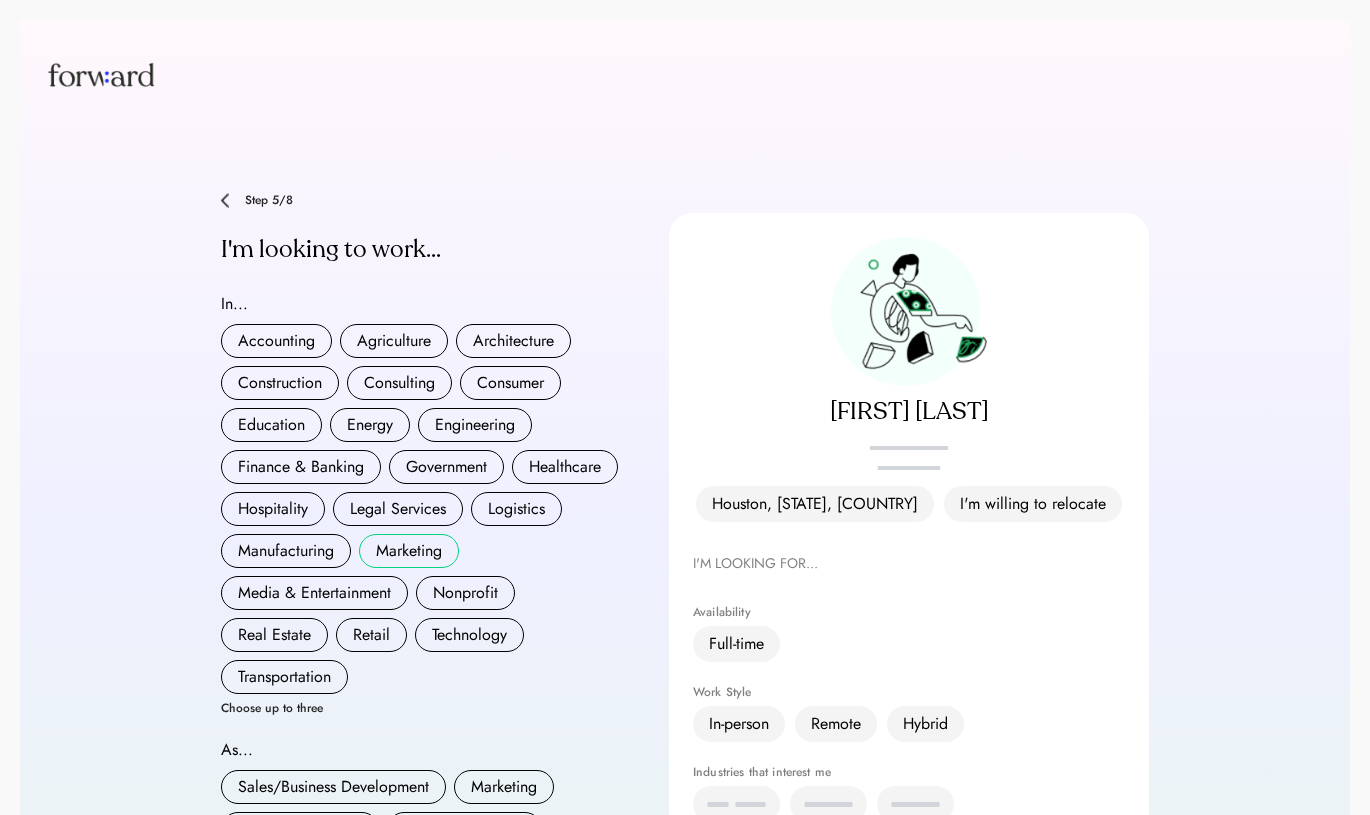 click on "Marketing" at bounding box center [409, 551] 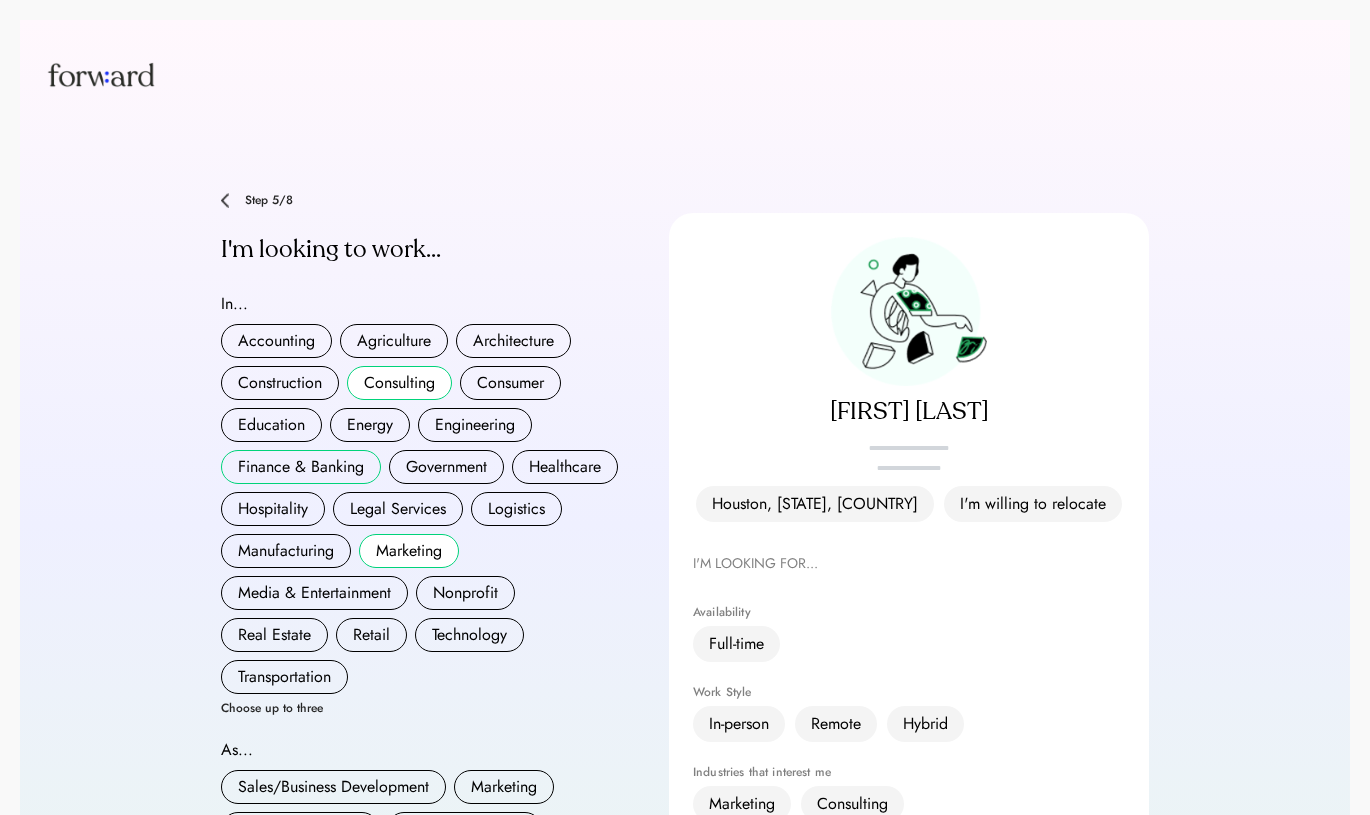 click on "Finance & Banking" at bounding box center (301, 467) 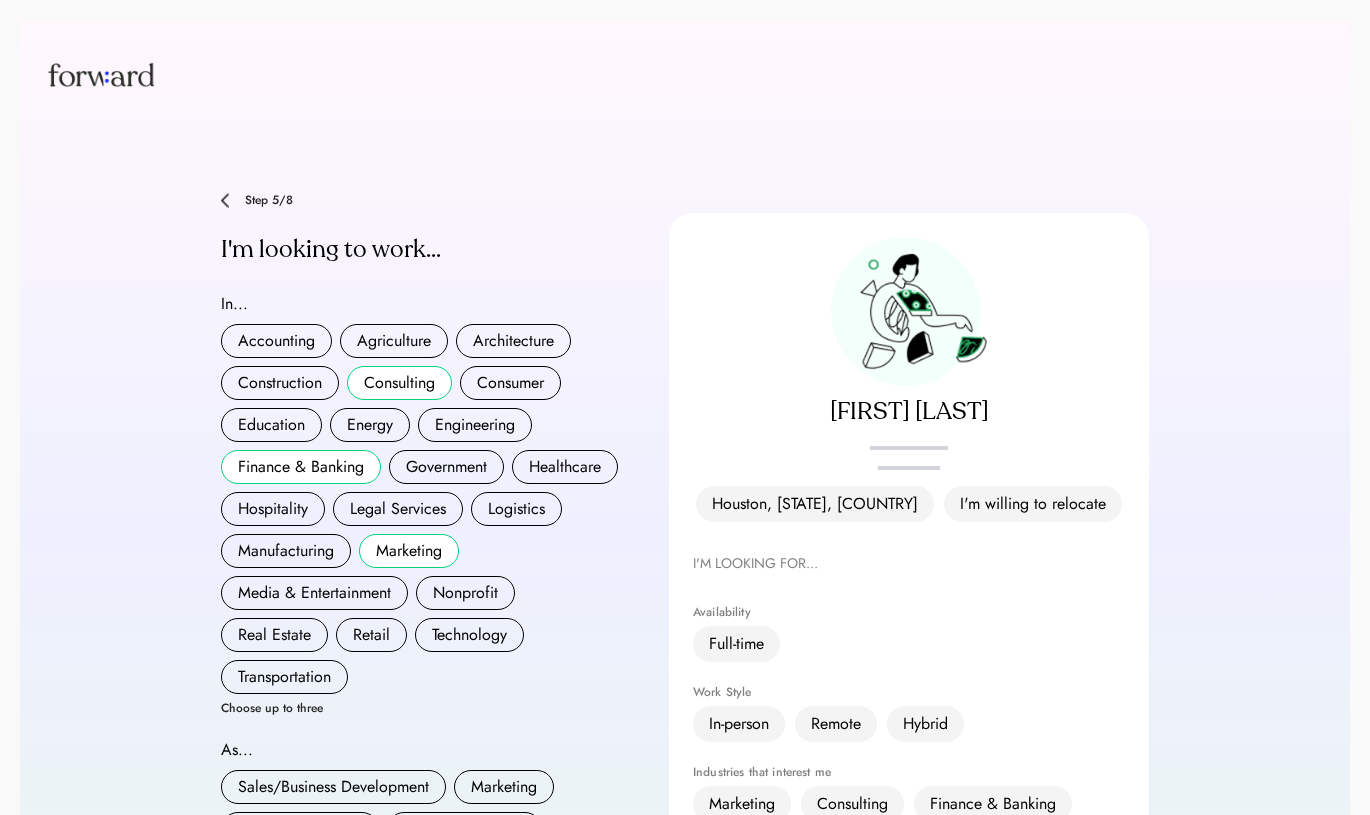 click on "Accounting Agriculture Architecture Construction Consulting Consumer Education Energy Engineering Finance & Banking Government Healthcare Hospitality Legal Services Logistics Manufacturing Marketing Media & Entertainment Nonprofit Real Estate Retail Technology Transportation" at bounding box center (421, 509) 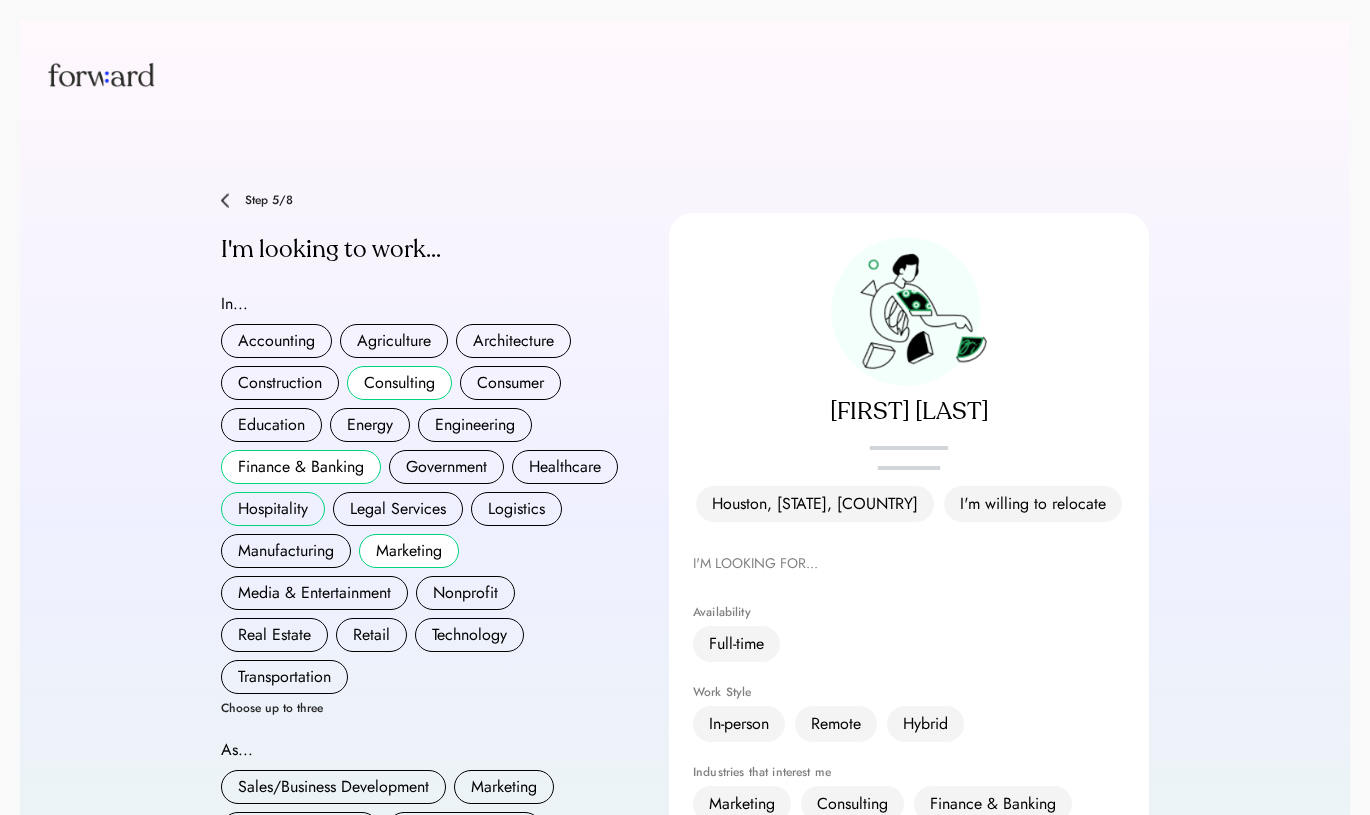 click on "Hospitality" at bounding box center (273, 509) 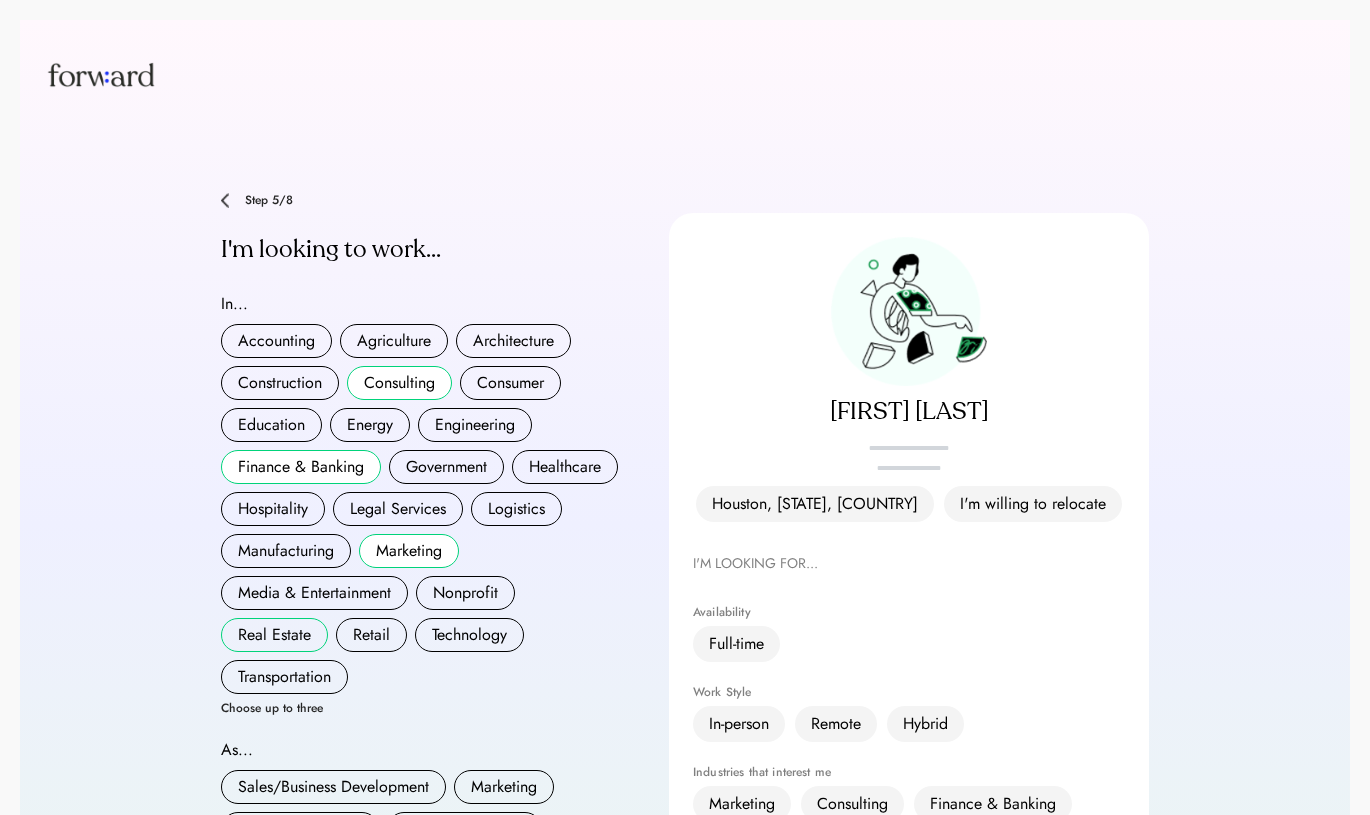 click on "Real Estate" at bounding box center (274, 635) 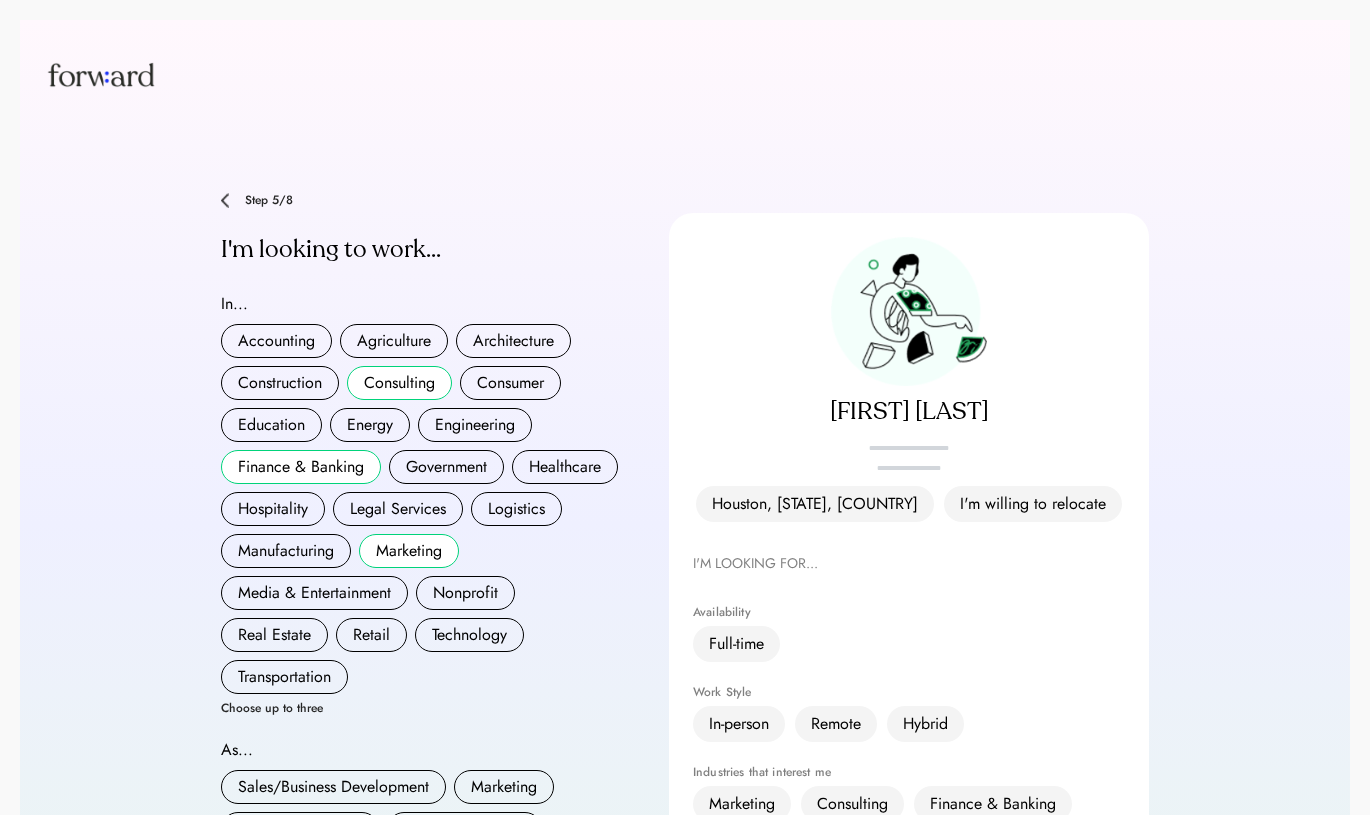 click on "Finance & Banking" at bounding box center (301, 467) 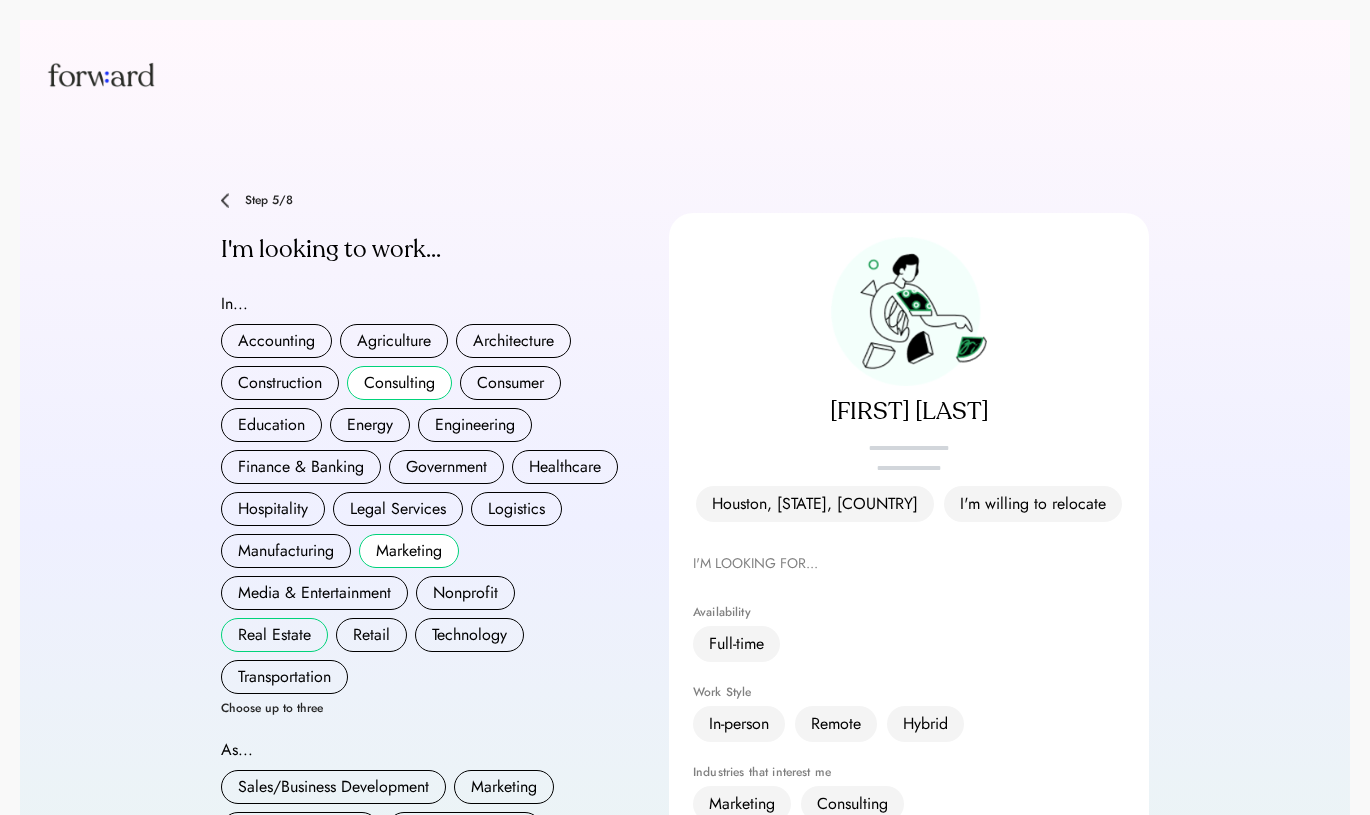 click on "Real Estate" at bounding box center [274, 635] 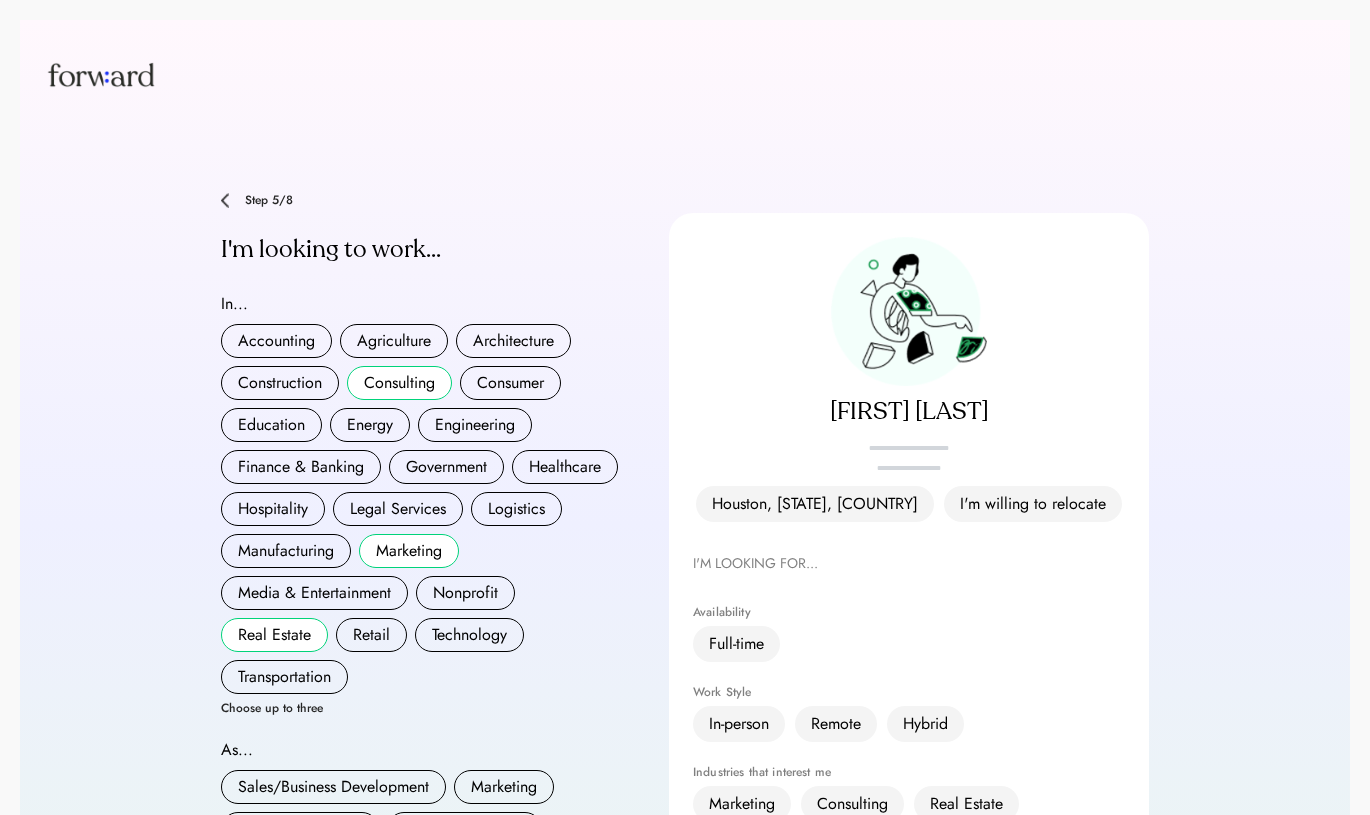 click on "Marketing" at bounding box center [409, 551] 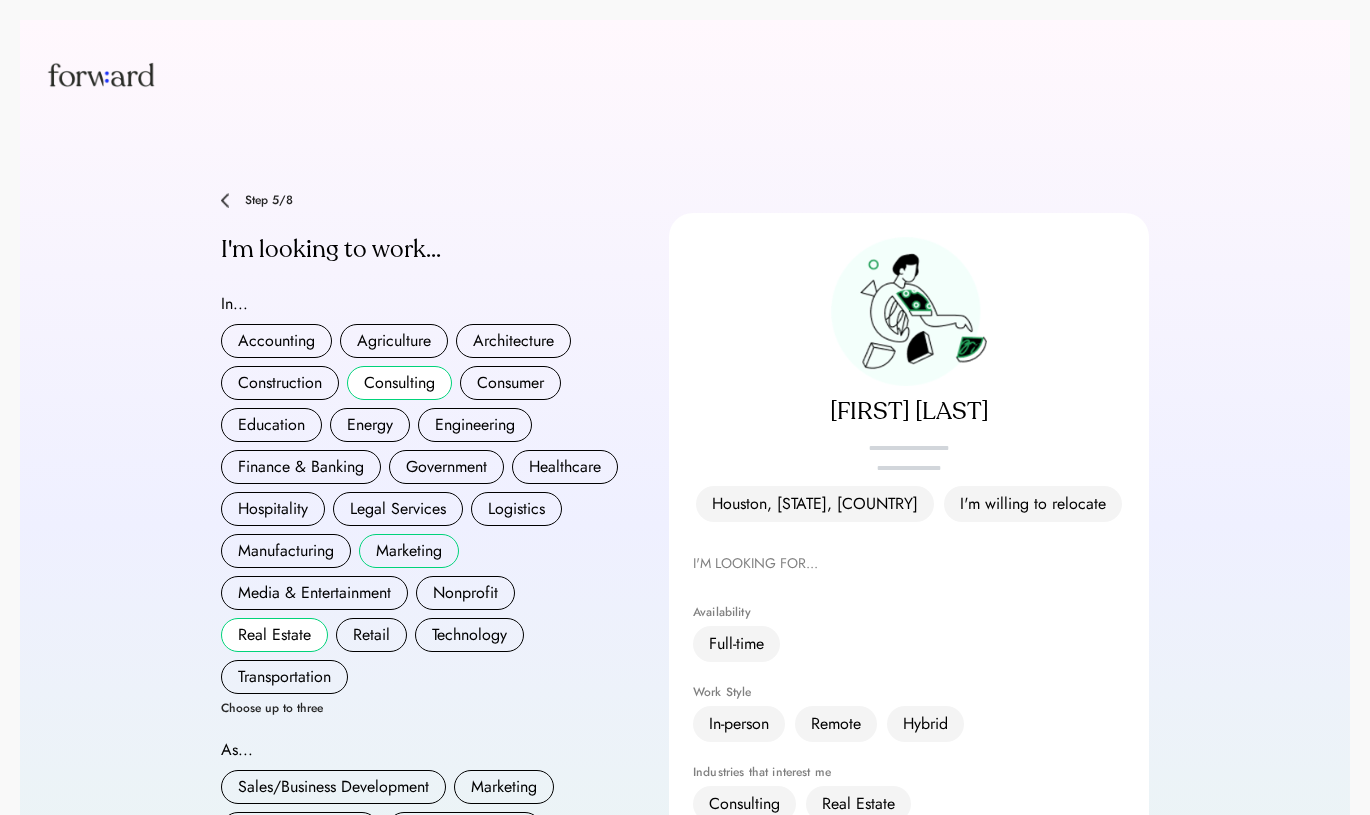 click on "Marketing" at bounding box center [409, 551] 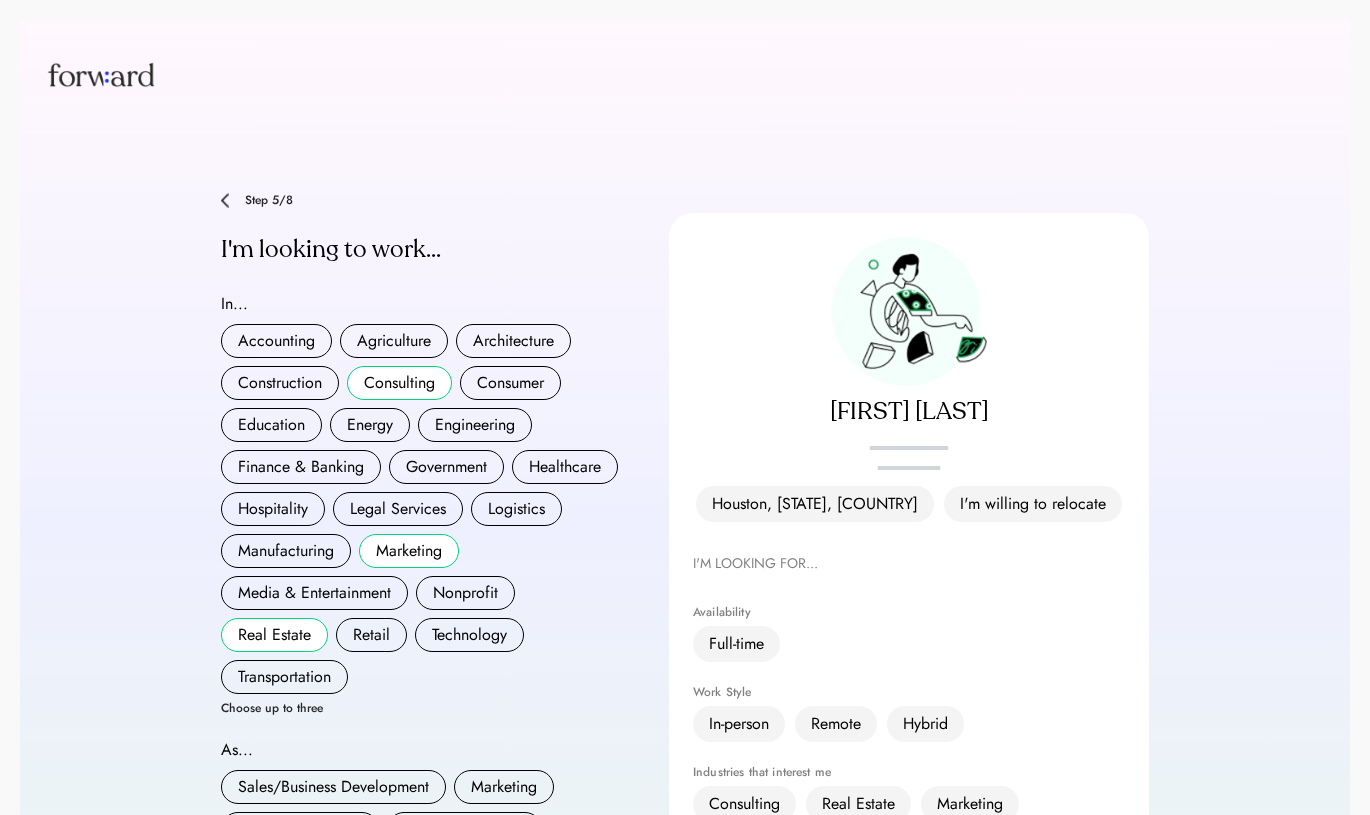 click on "Accounting Agriculture Architecture Construction Consulting Consumer Education Energy Engineering Finance & Banking Government Healthcare Hospitality Legal Services Logistics Manufacturing Marketing Media & Entertainment Nonprofit Real Estate Retail Technology Transportation" at bounding box center (421, 509) 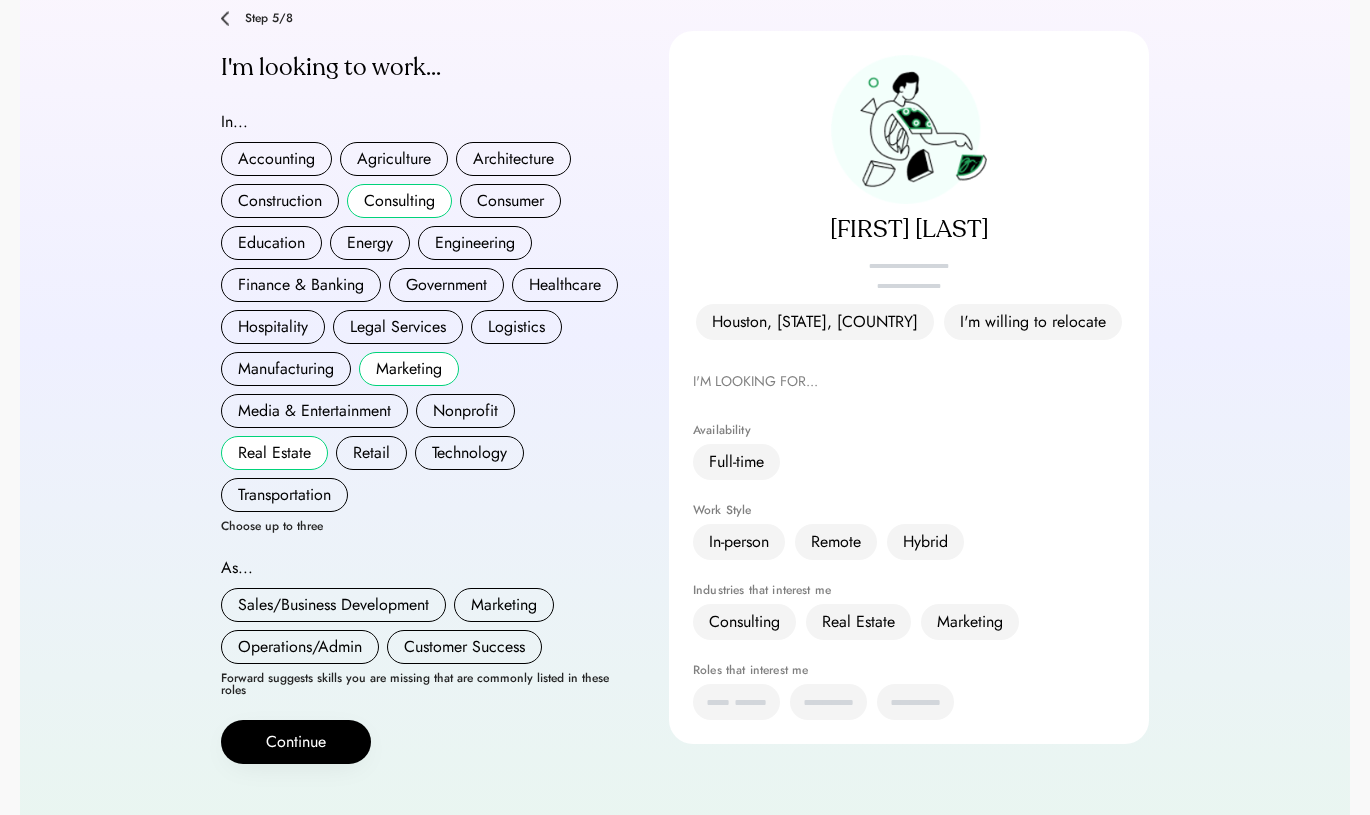 scroll, scrollTop: 203, scrollLeft: 0, axis: vertical 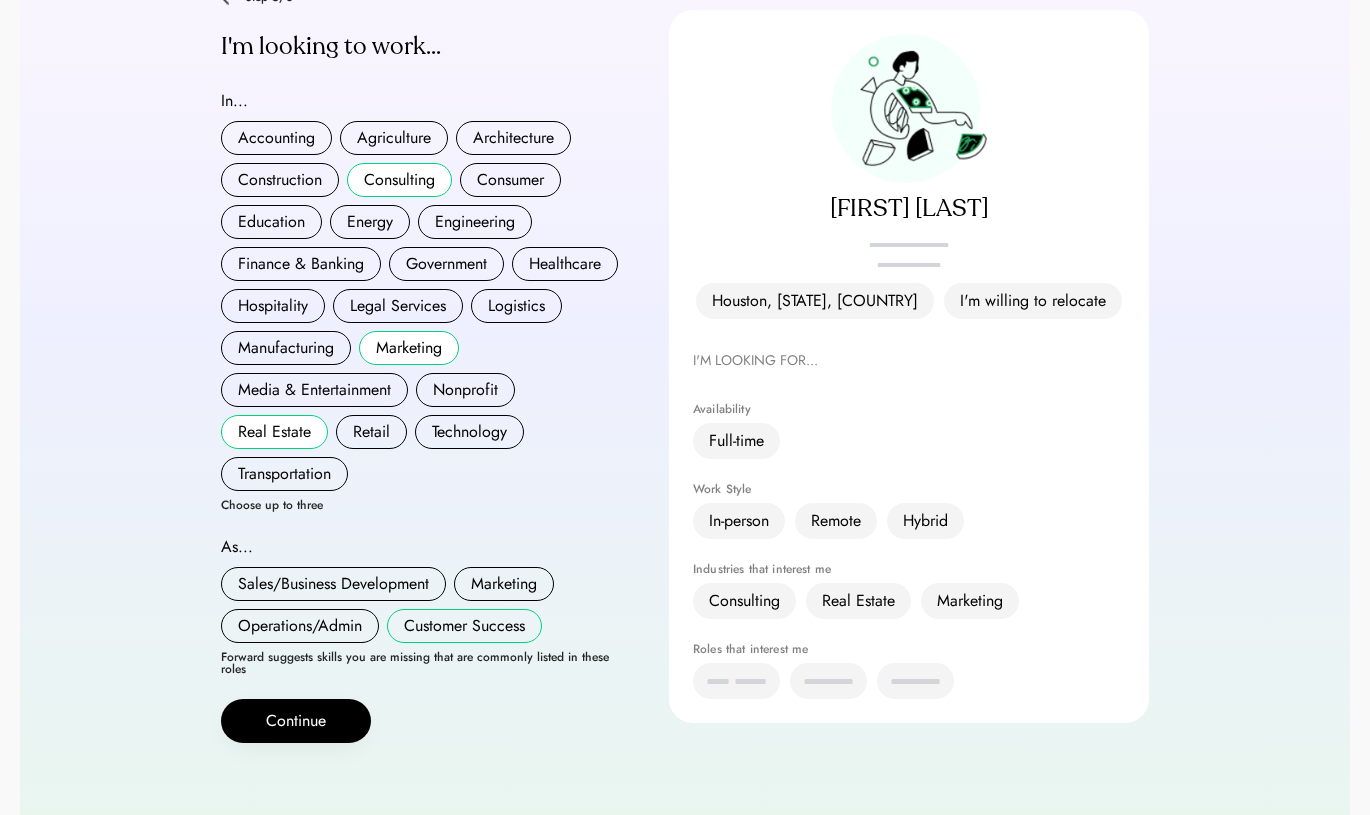 click on "Customer Success" at bounding box center (464, 626) 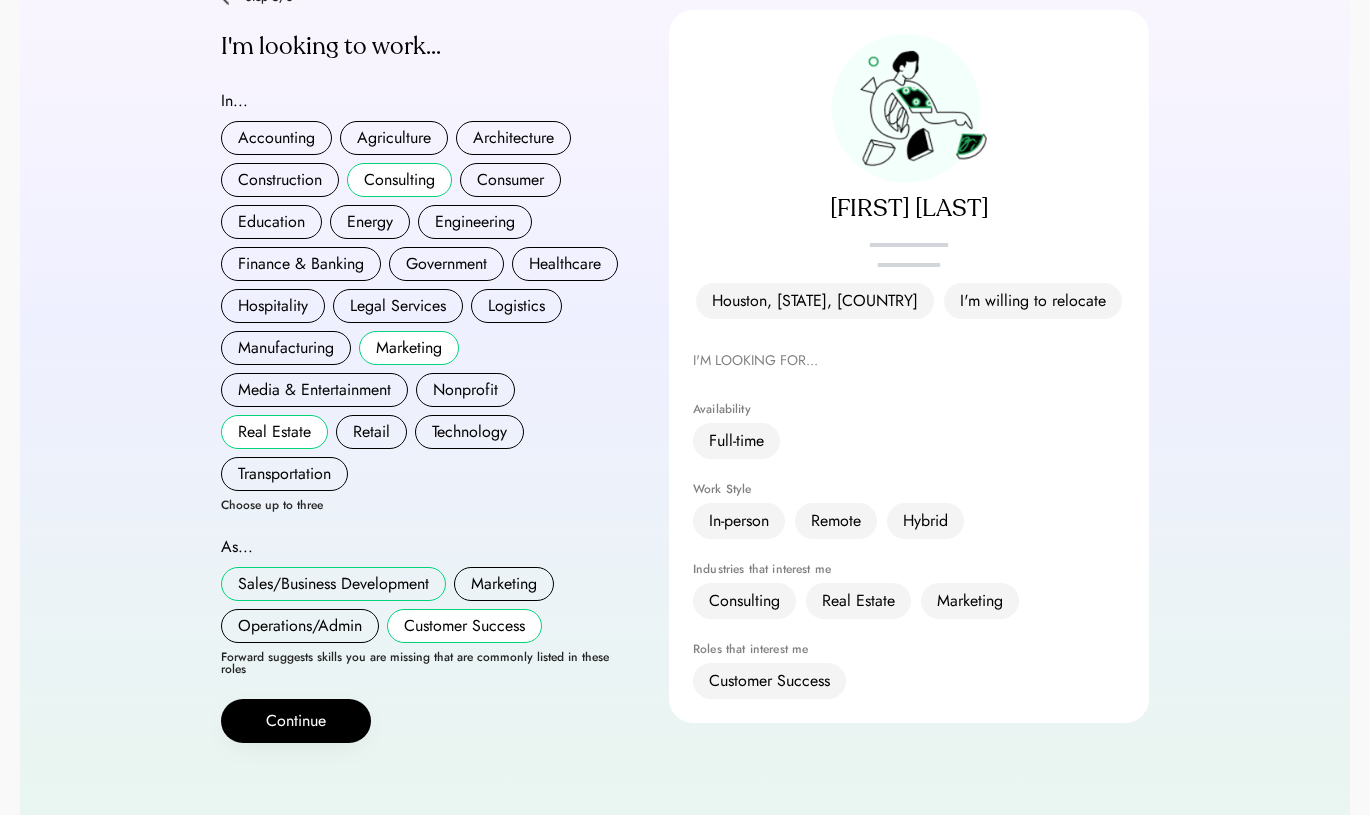click on "Sales/Business Development" at bounding box center [333, 584] 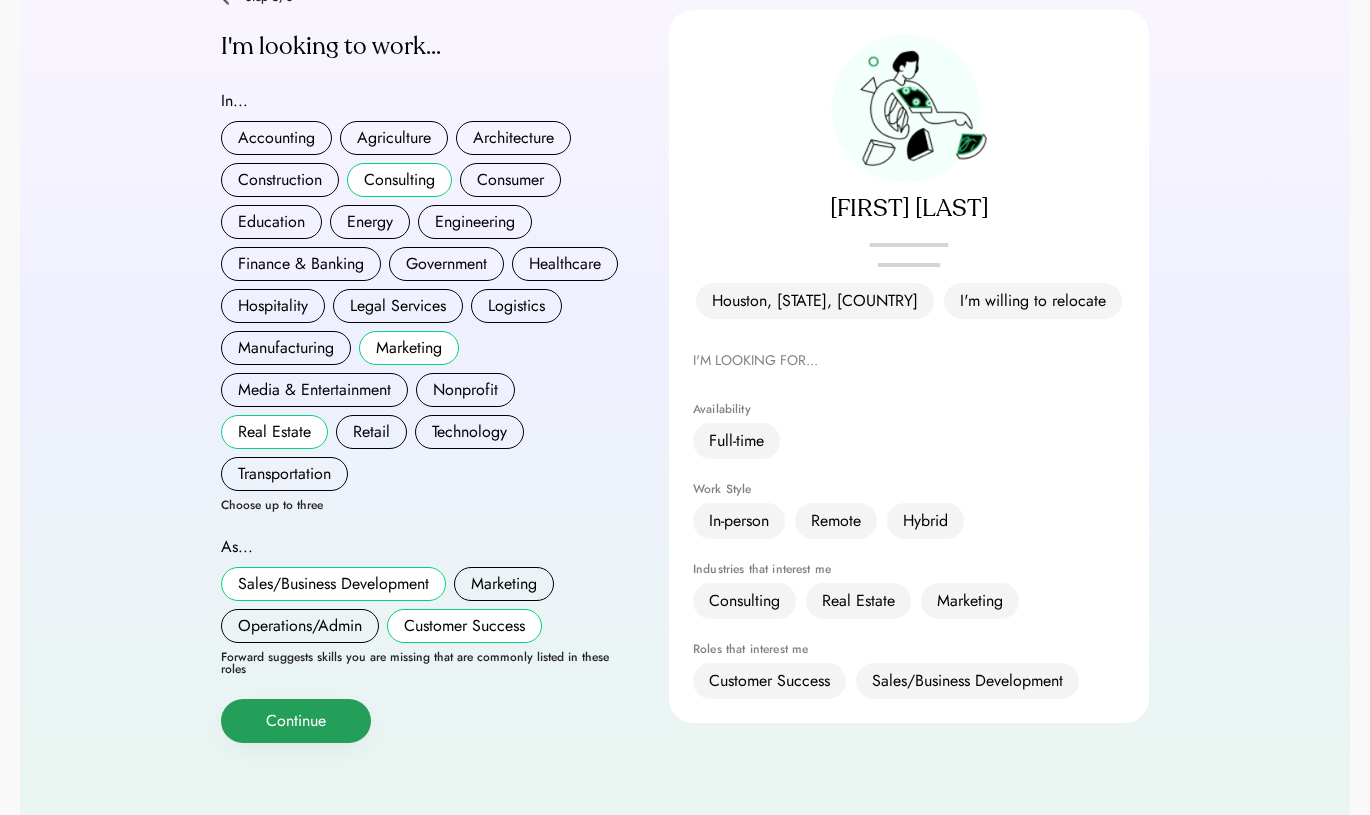 click on "Continue" at bounding box center [296, 721] 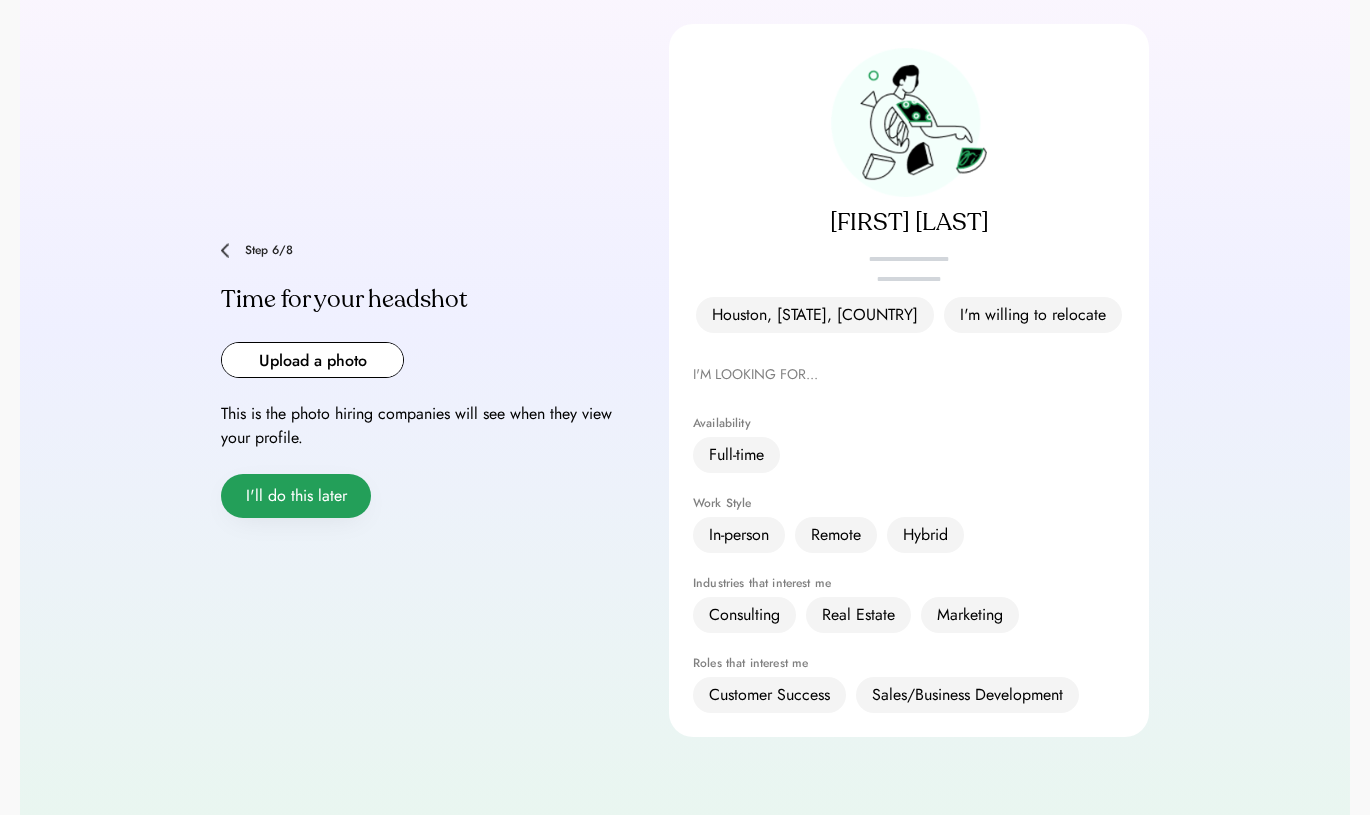 click on "I'll do this later" at bounding box center [296, 496] 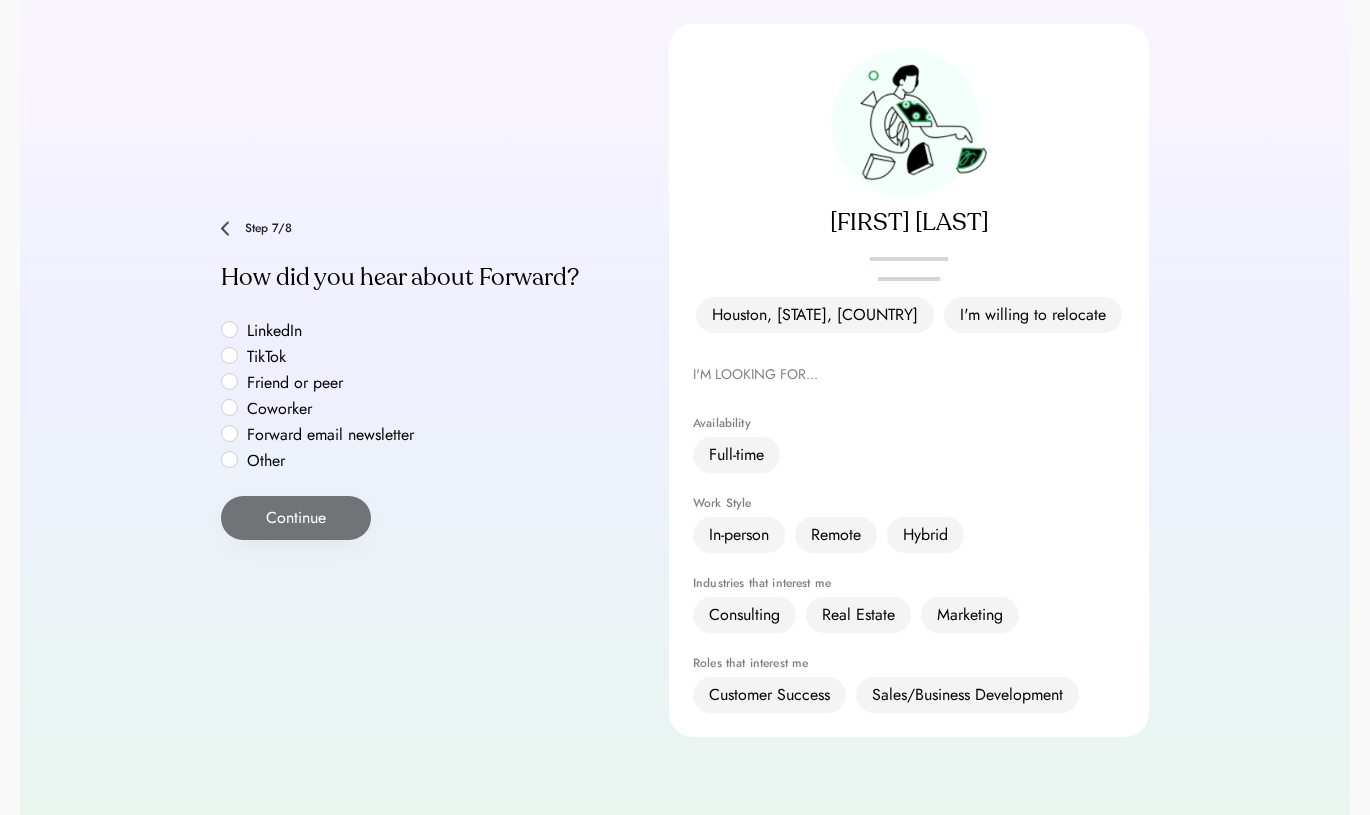 click on "LinkedIn" at bounding box center [331, 331] 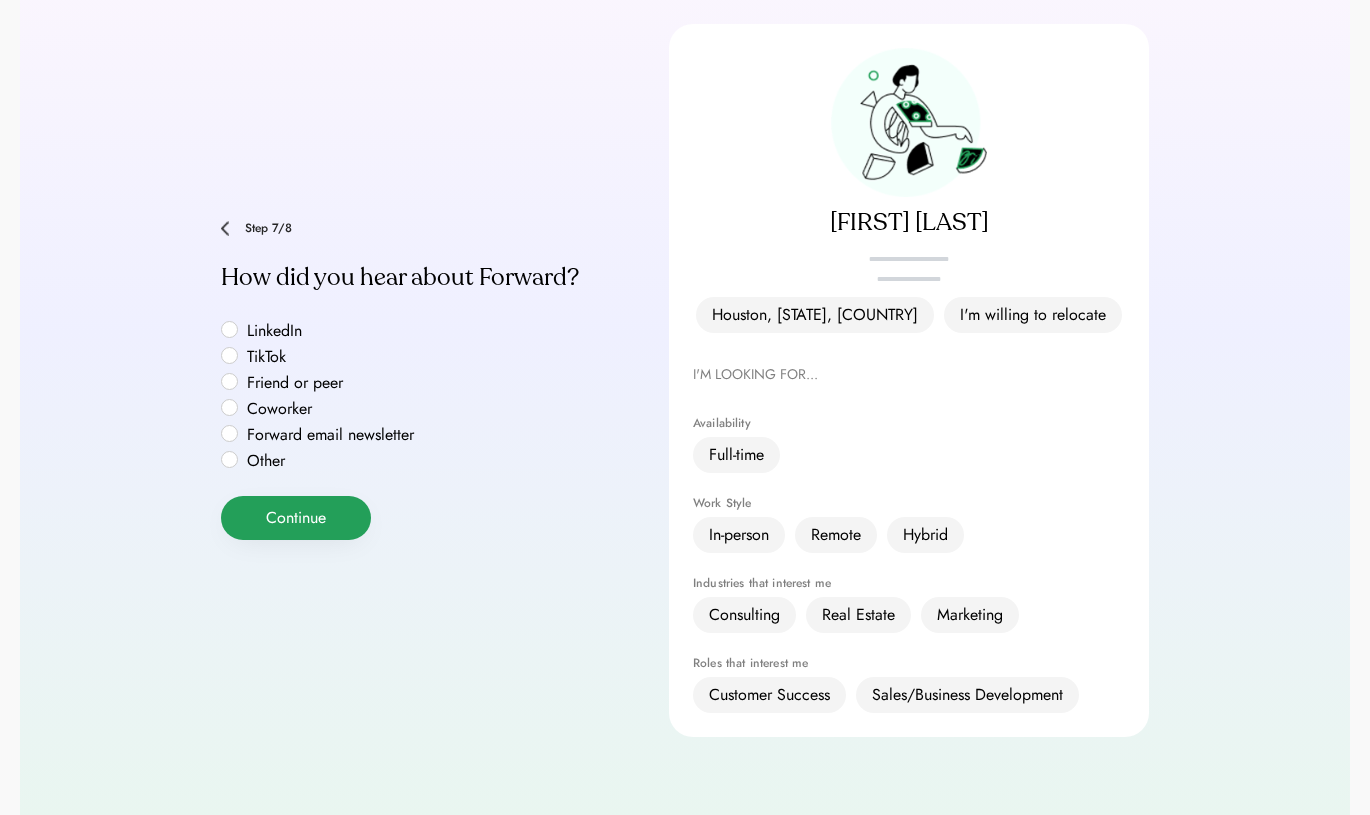 click on "Continue" at bounding box center (296, 518) 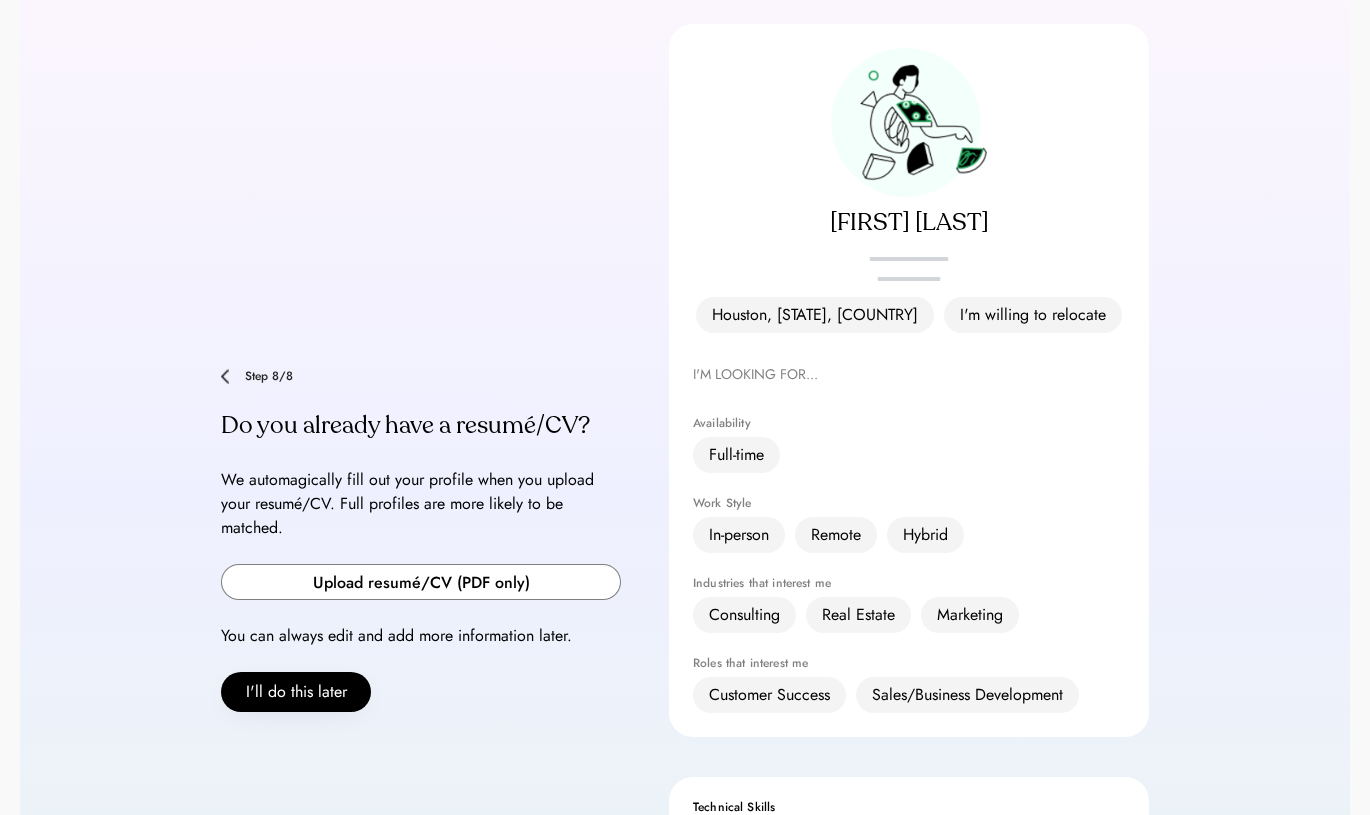 click at bounding box center (421, 582) 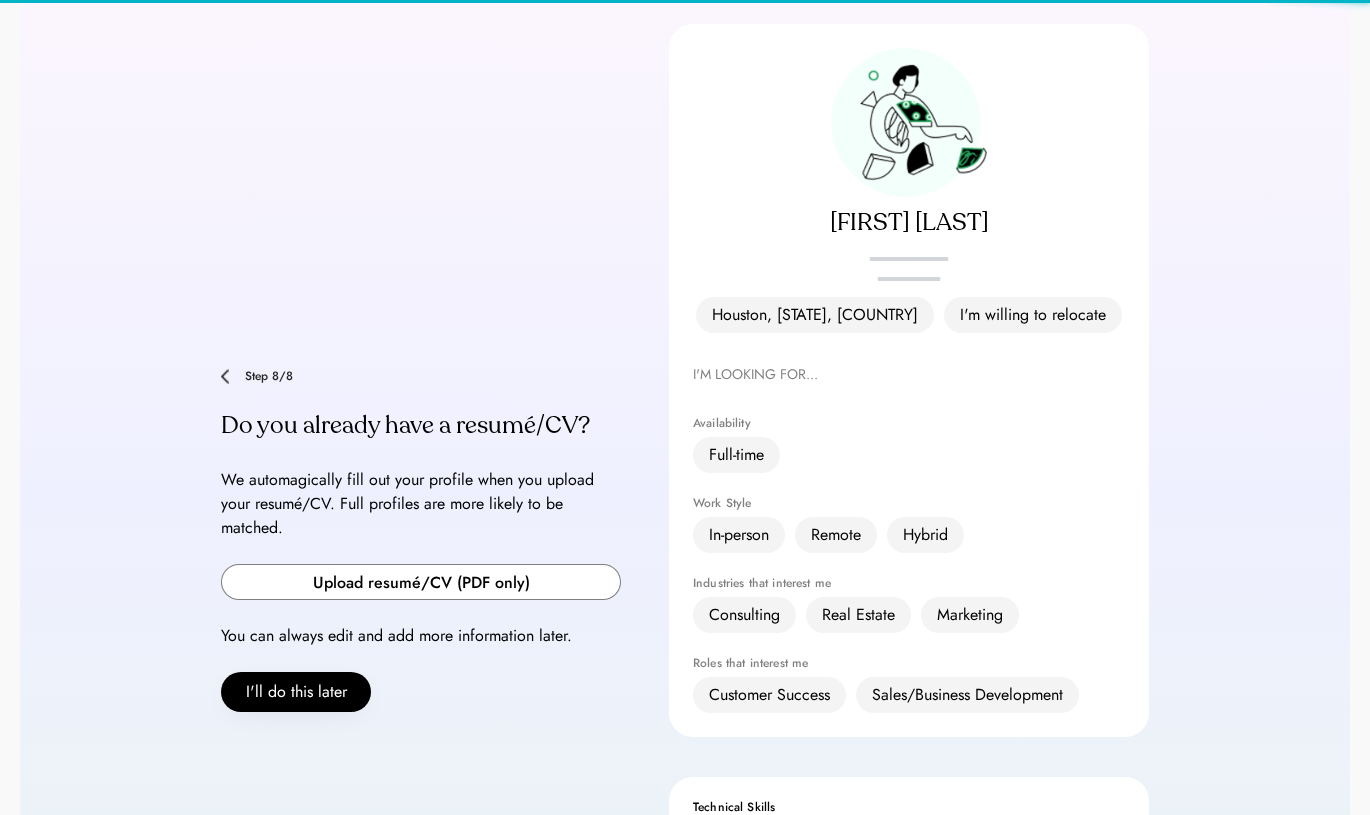 type 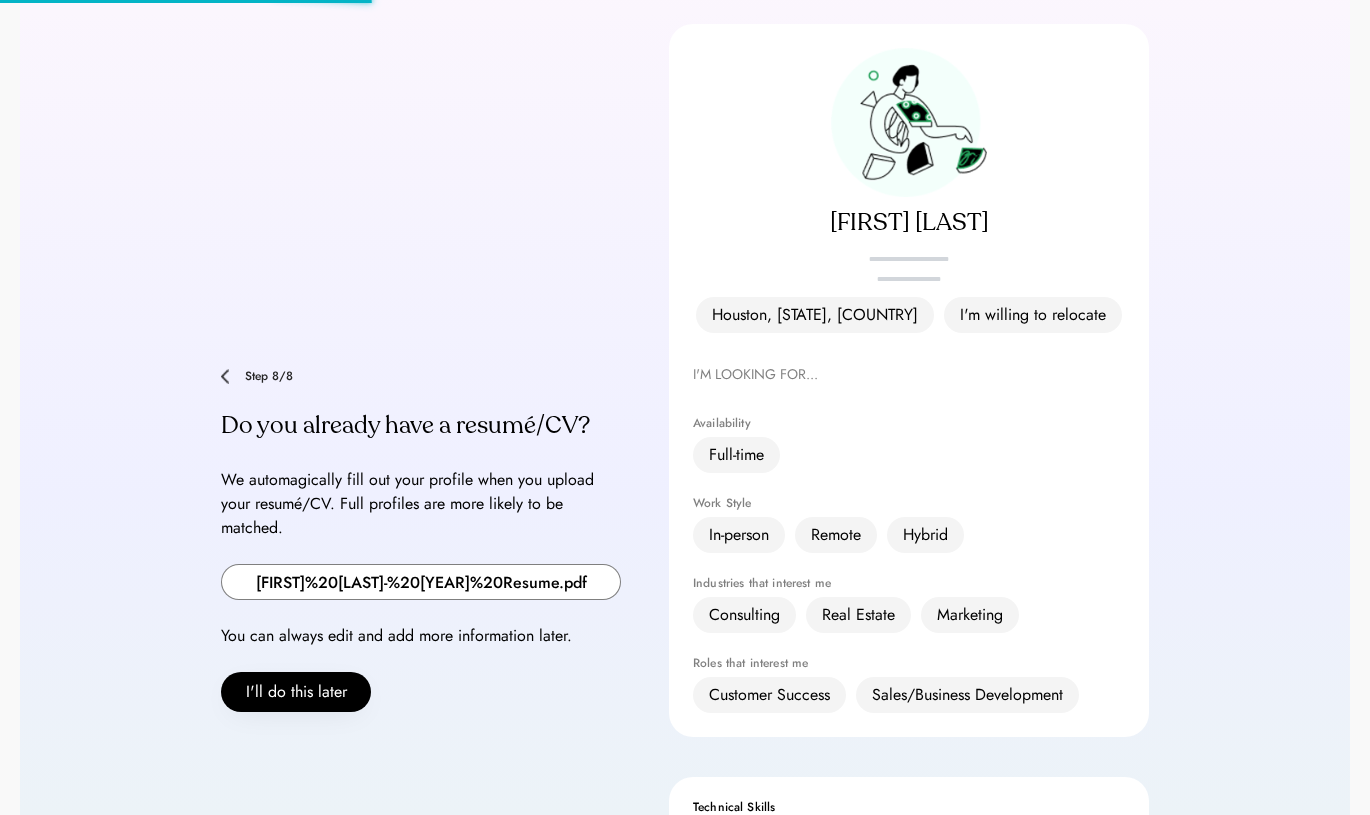 click at bounding box center [421, 582] 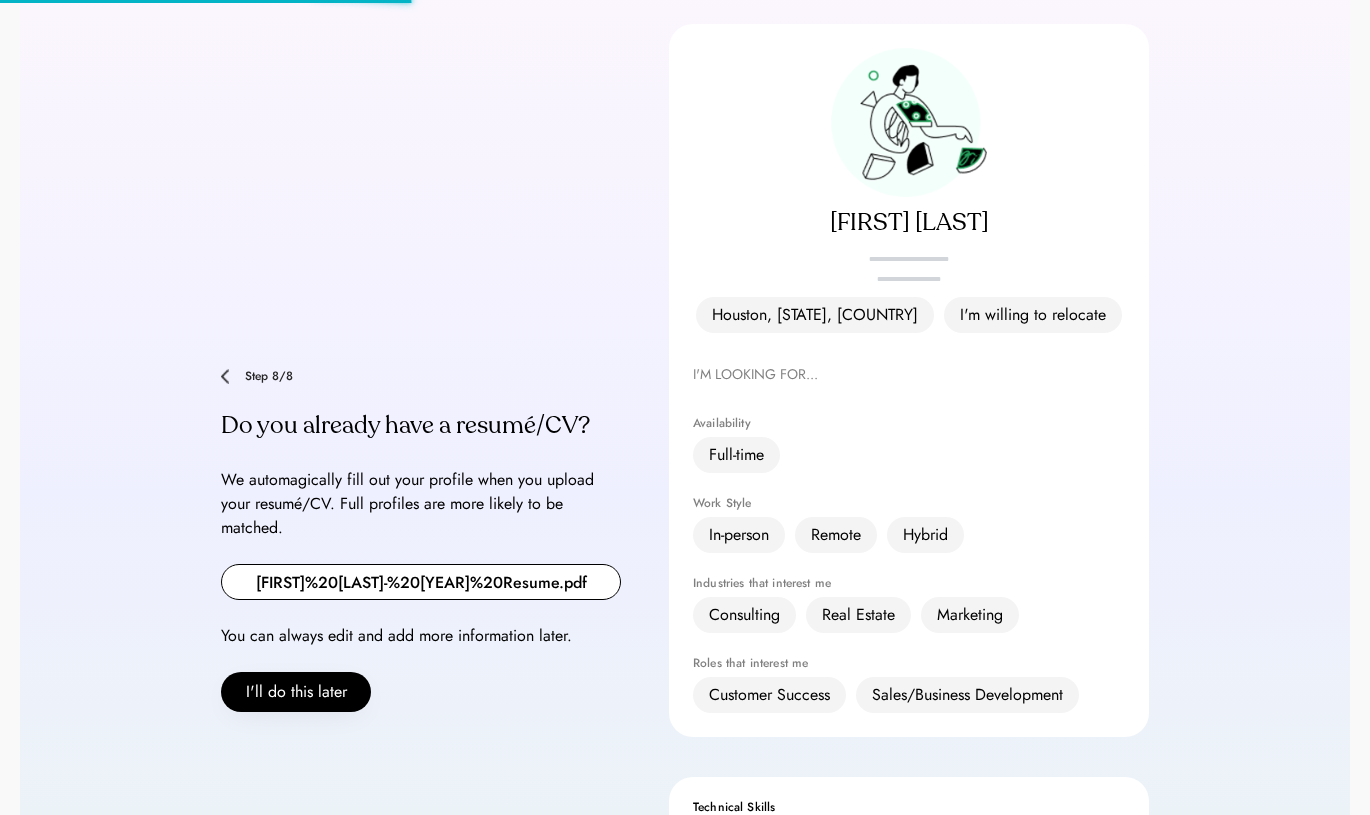 click on "[FIRST] [LAST]-%20[YEAR]%20Resume.pdf You can always edit and add more information later. I'll do this later" at bounding box center [421, 540] 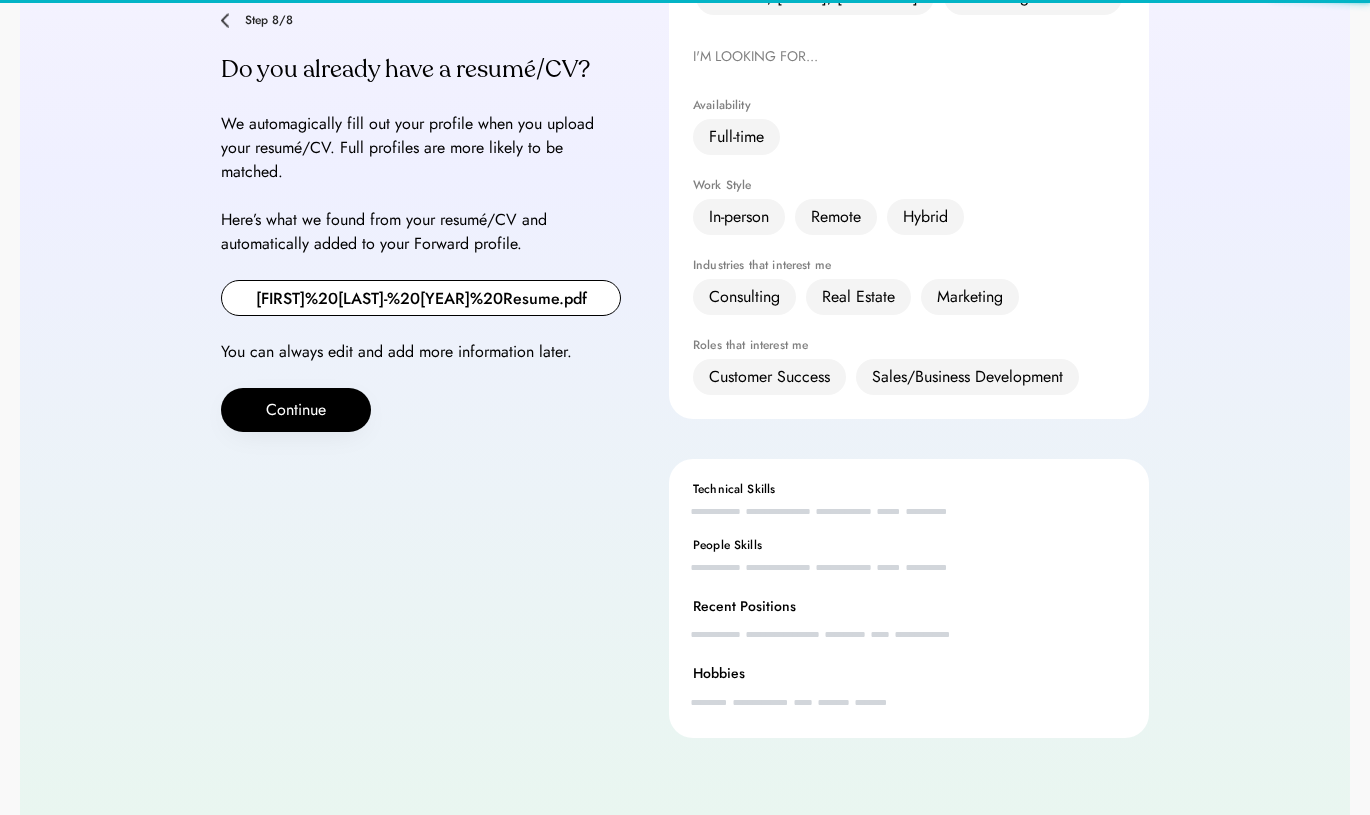 scroll, scrollTop: 401, scrollLeft: 0, axis: vertical 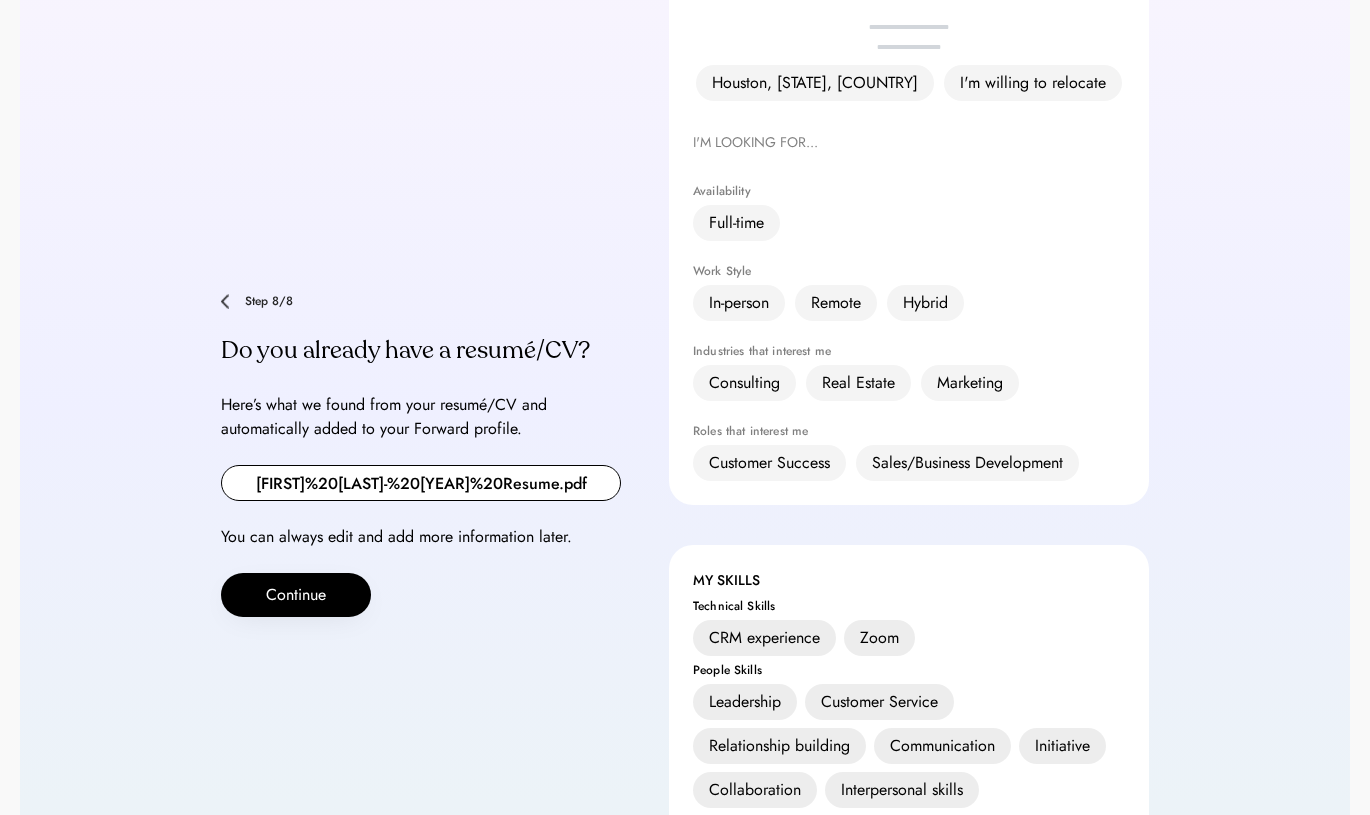 click on "**********" at bounding box center [685, 455] 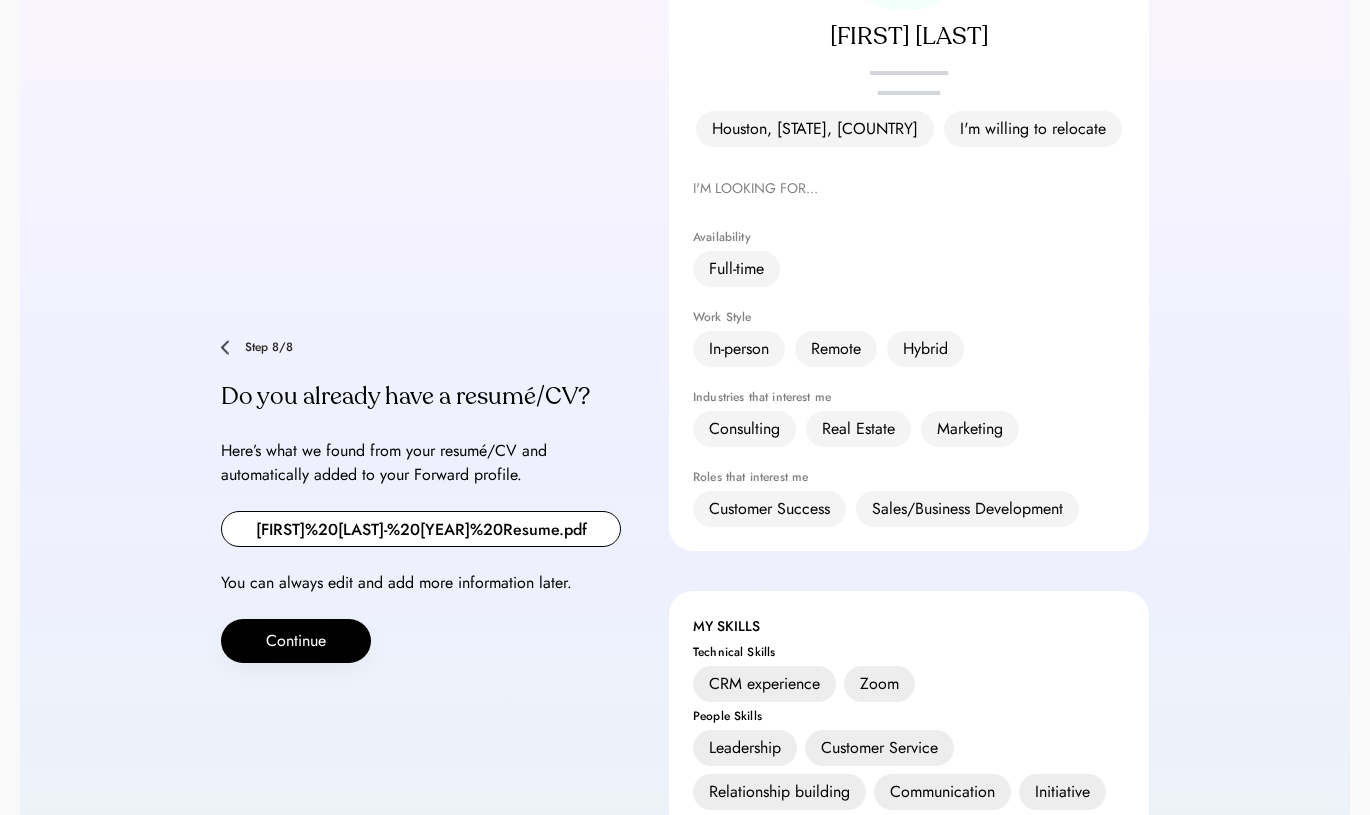 scroll, scrollTop: 352, scrollLeft: 0, axis: vertical 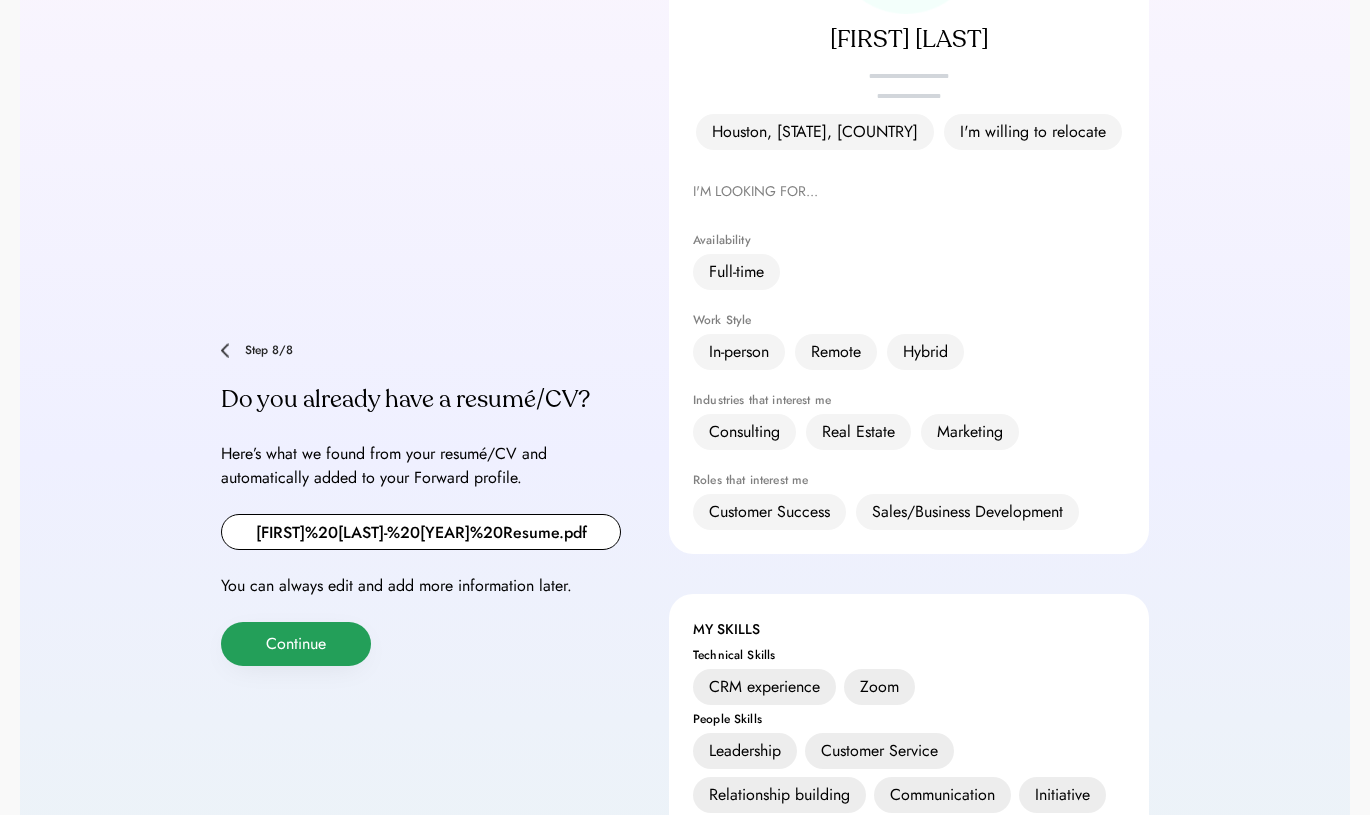 click on "Continue" at bounding box center [296, 644] 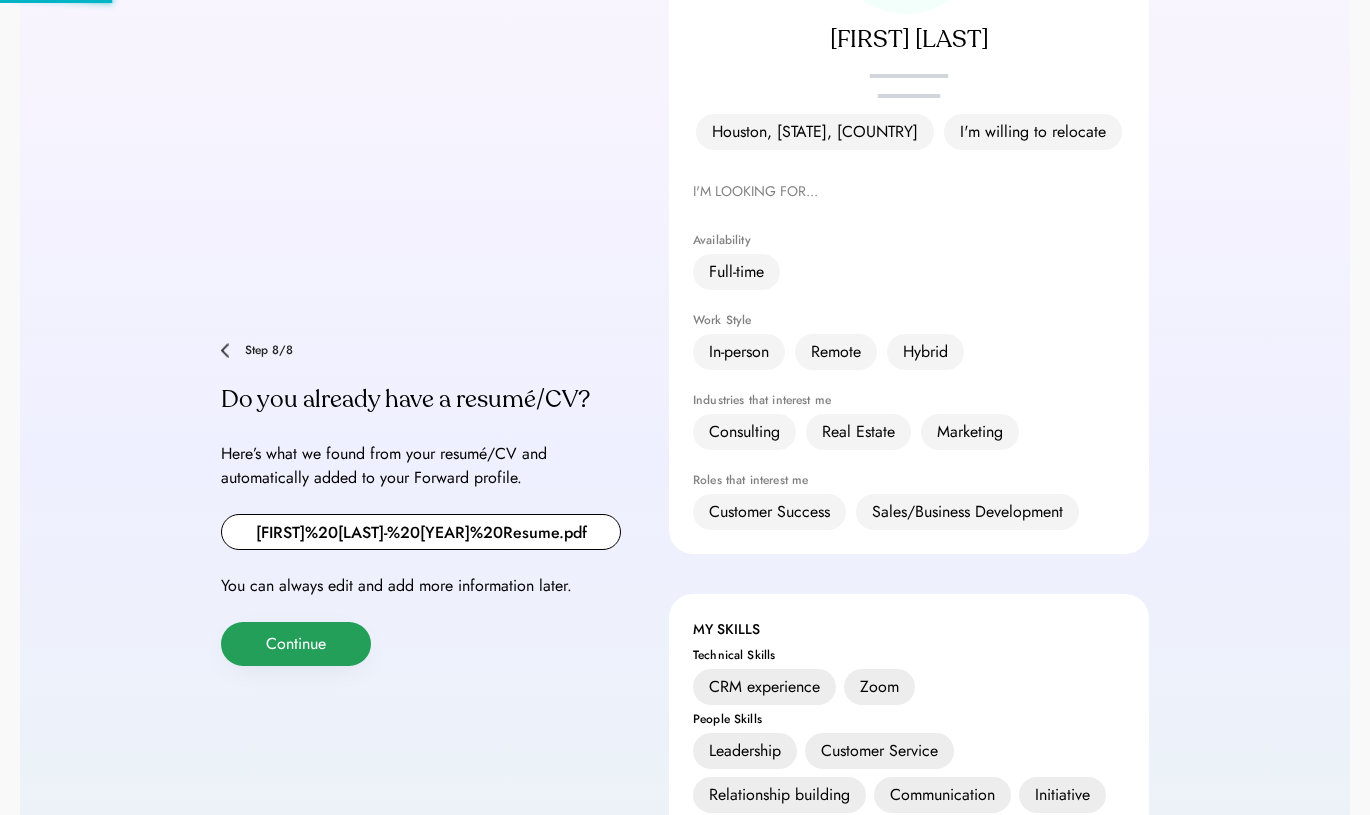 scroll, scrollTop: 40, scrollLeft: 0, axis: vertical 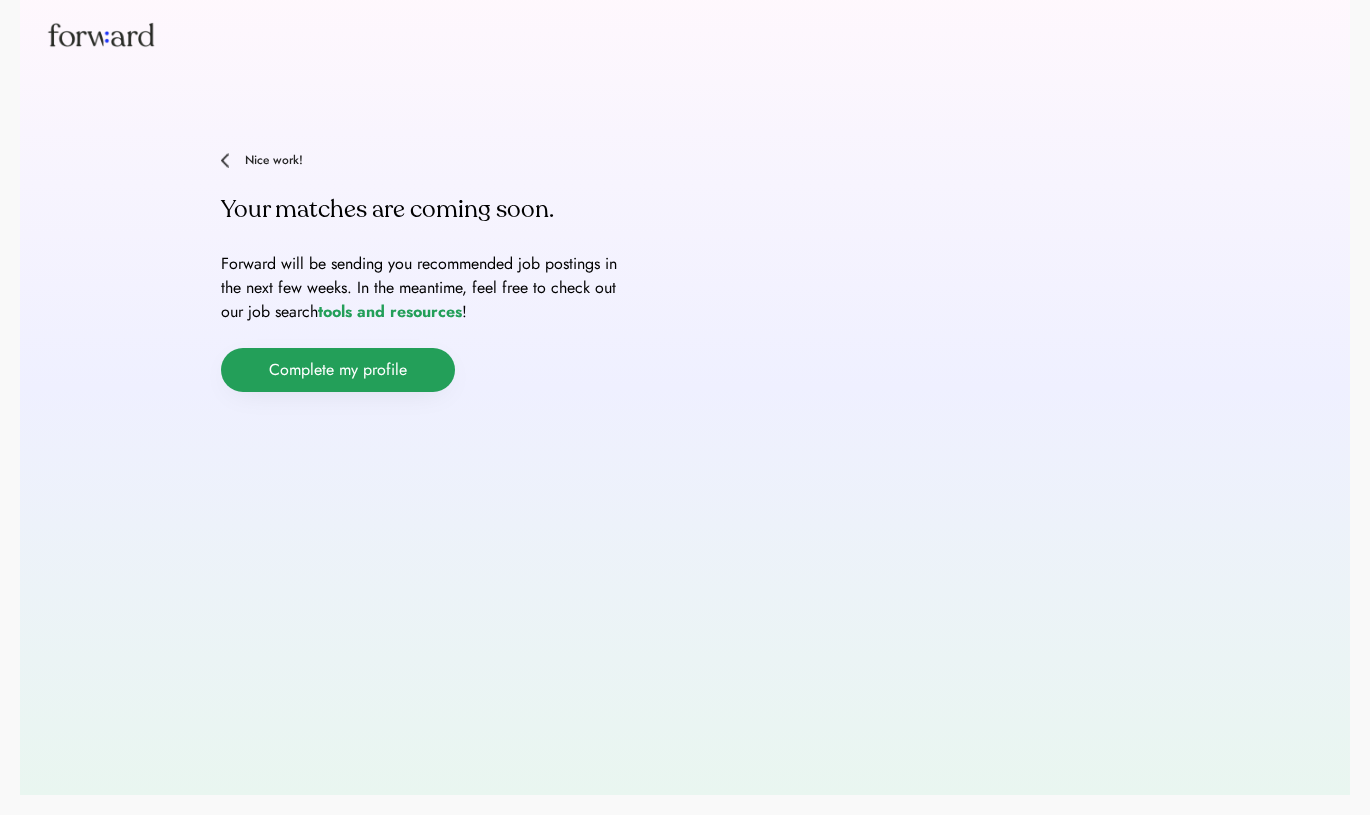 click on "Complete my profile" at bounding box center (338, 370) 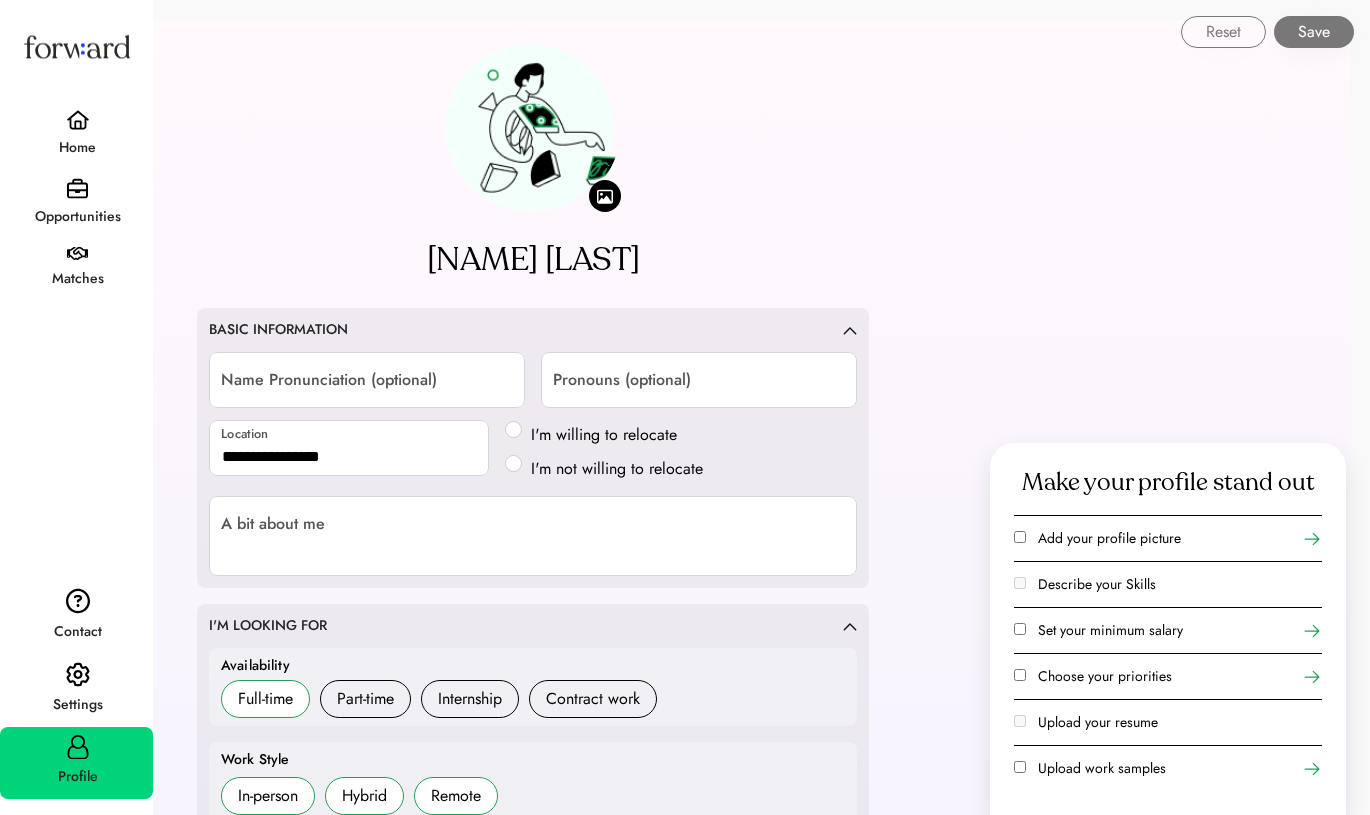 scroll, scrollTop: 0, scrollLeft: 0, axis: both 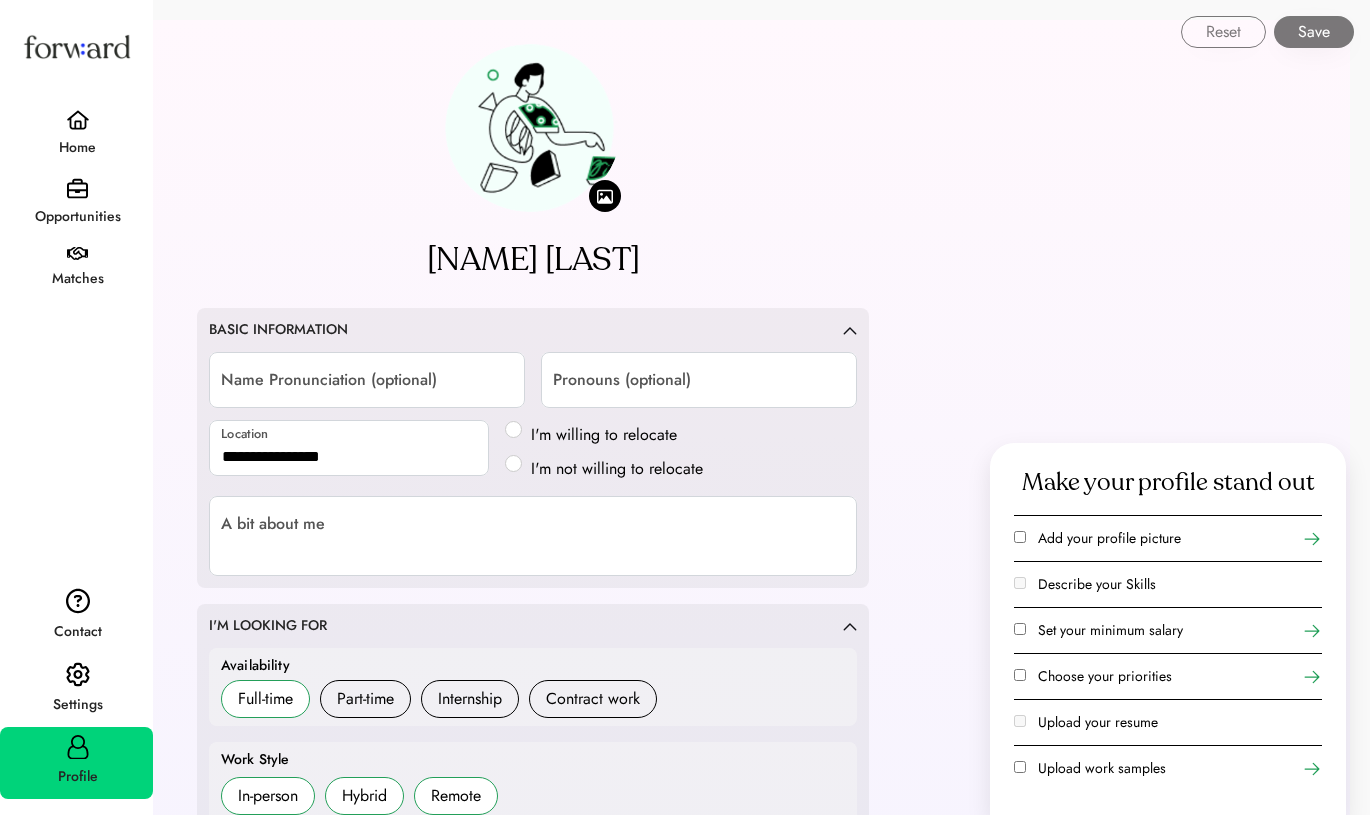 click on "**********" 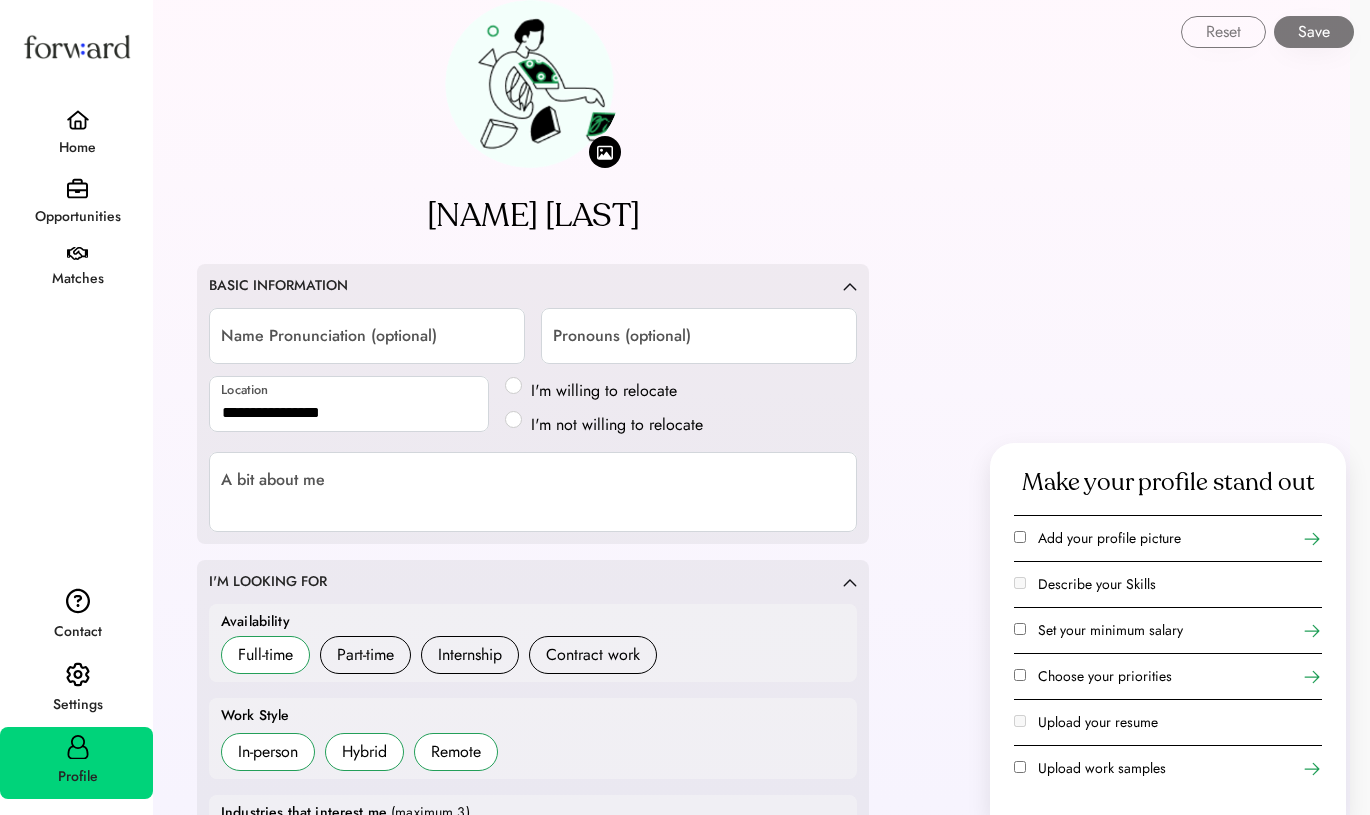 click at bounding box center (605, 152) 